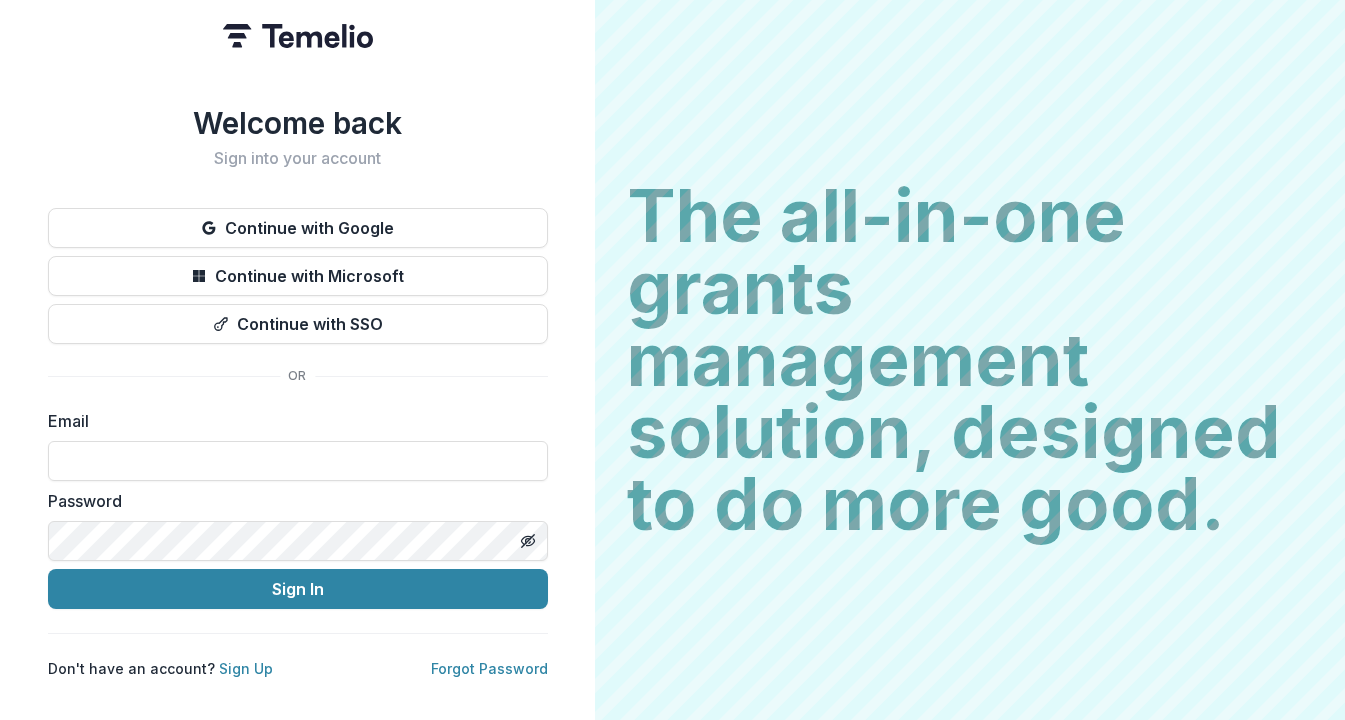 scroll, scrollTop: 0, scrollLeft: 0, axis: both 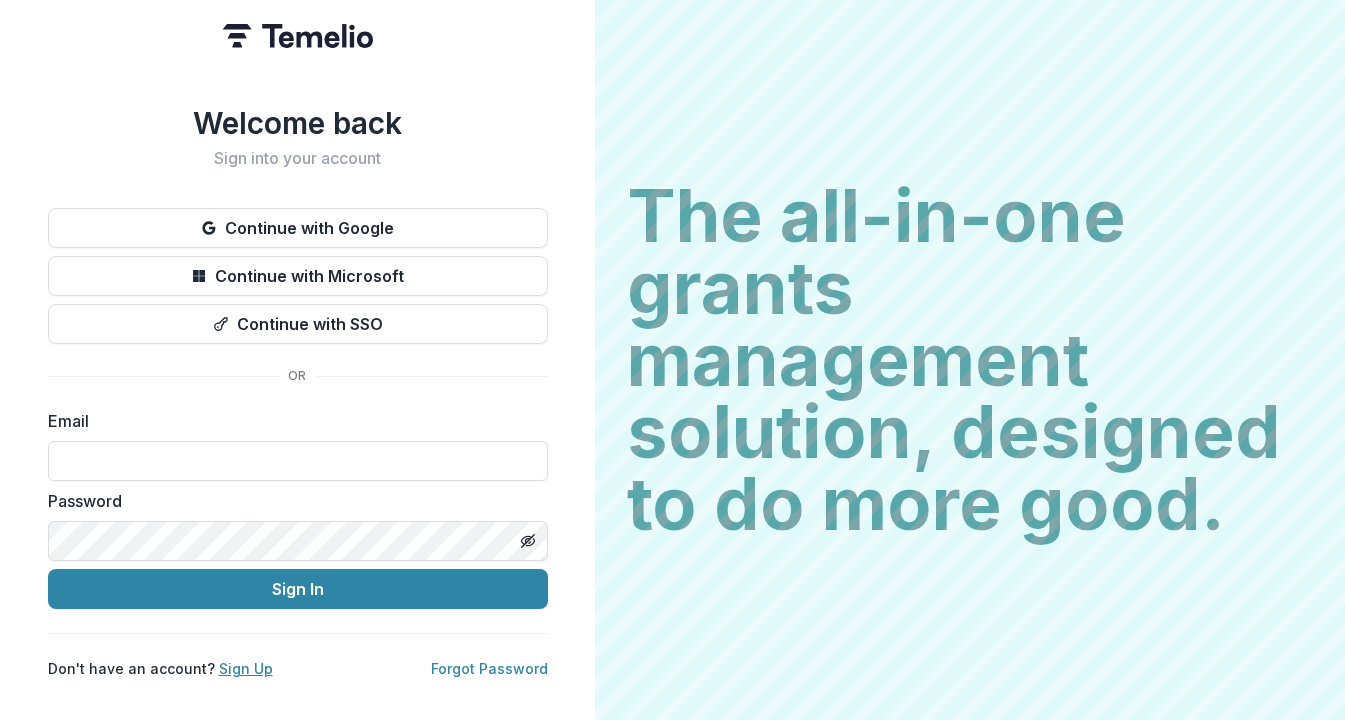 click on "Sign Up" at bounding box center (246, 668) 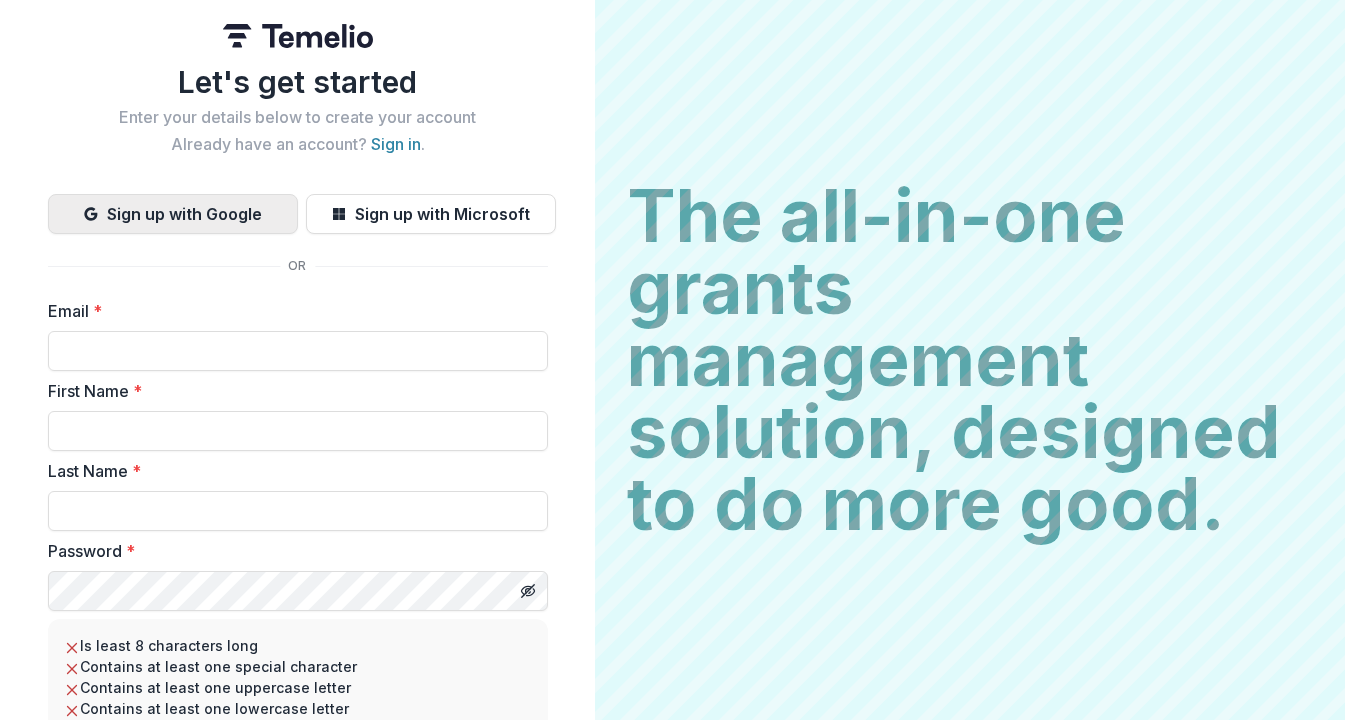 click on "Sign up with Google" at bounding box center [173, 214] 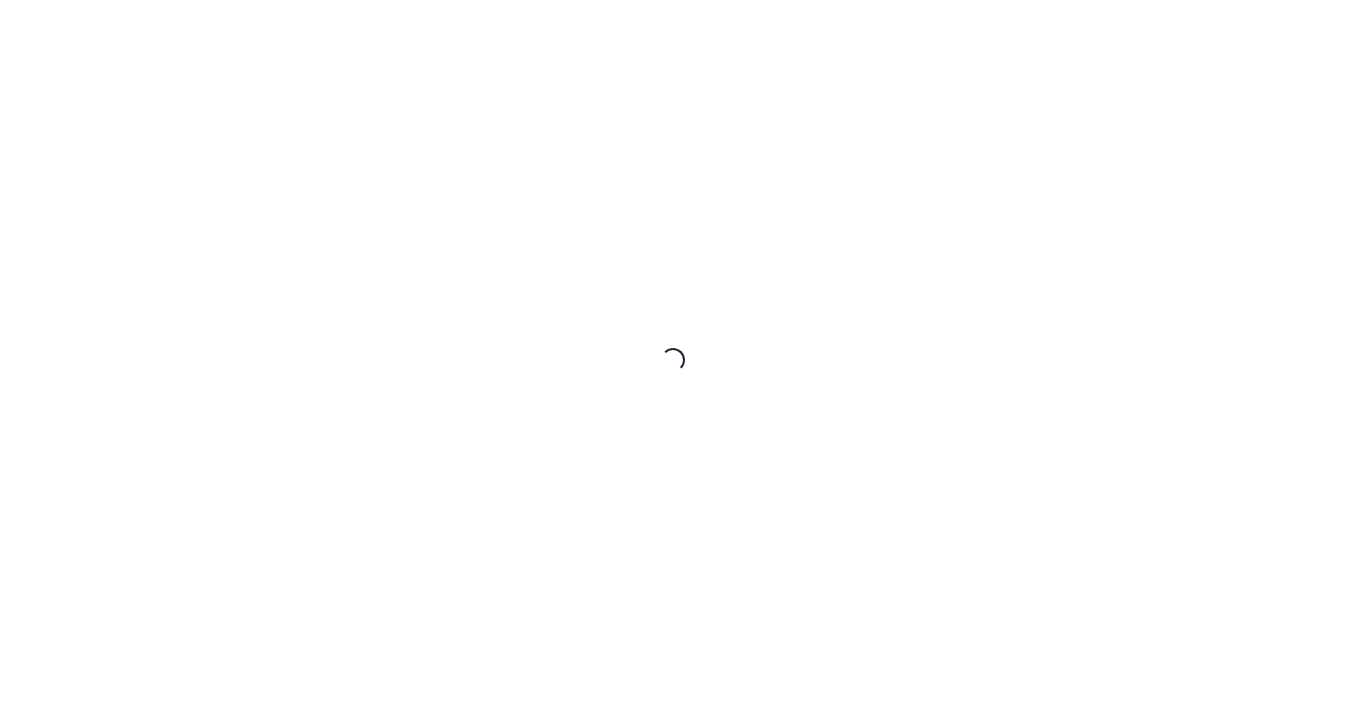 scroll, scrollTop: 0, scrollLeft: 0, axis: both 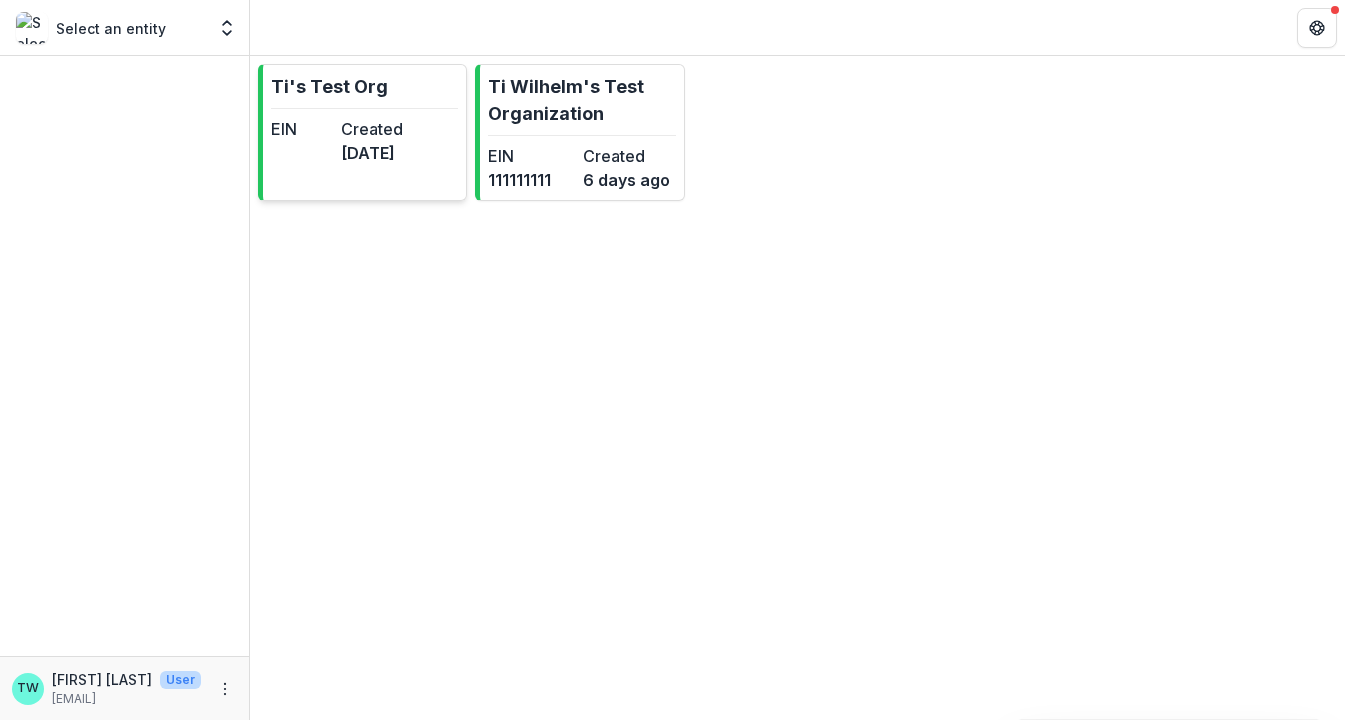 click on "Ti's Test Org" at bounding box center [329, 86] 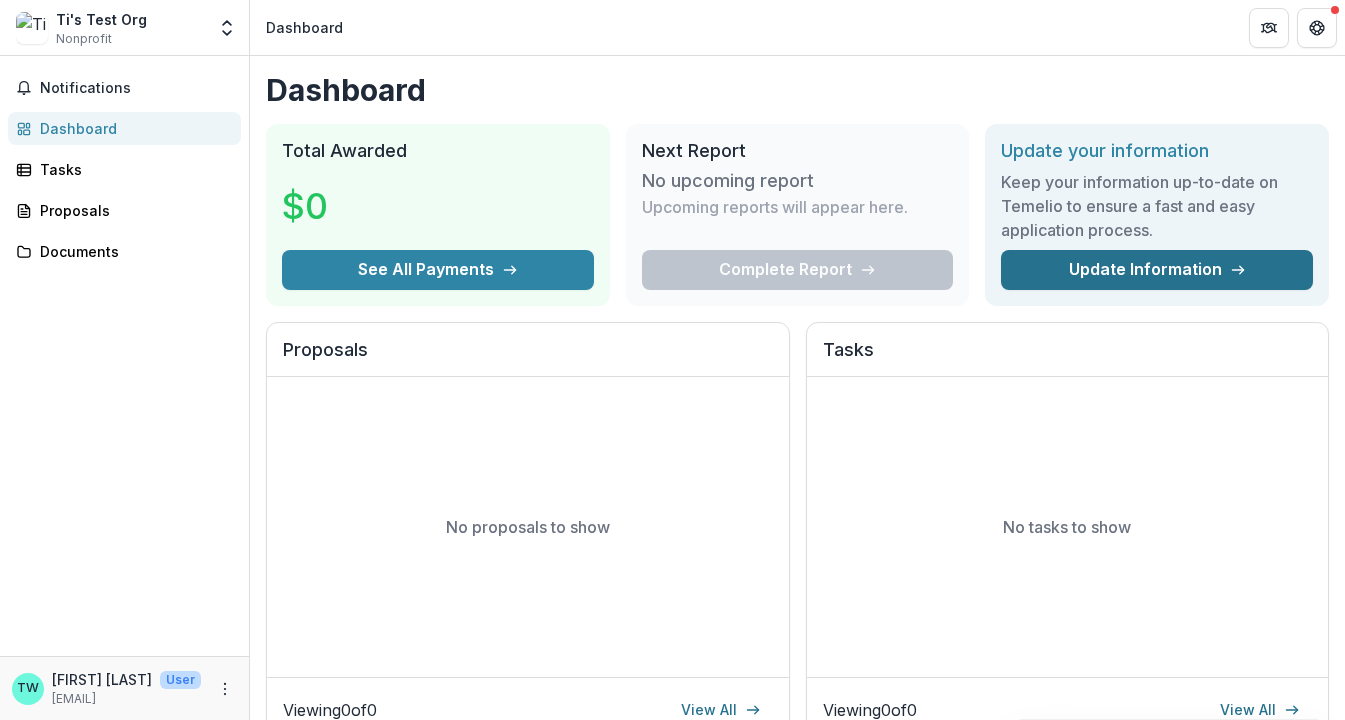 click on "Update Information" at bounding box center [1157, 270] 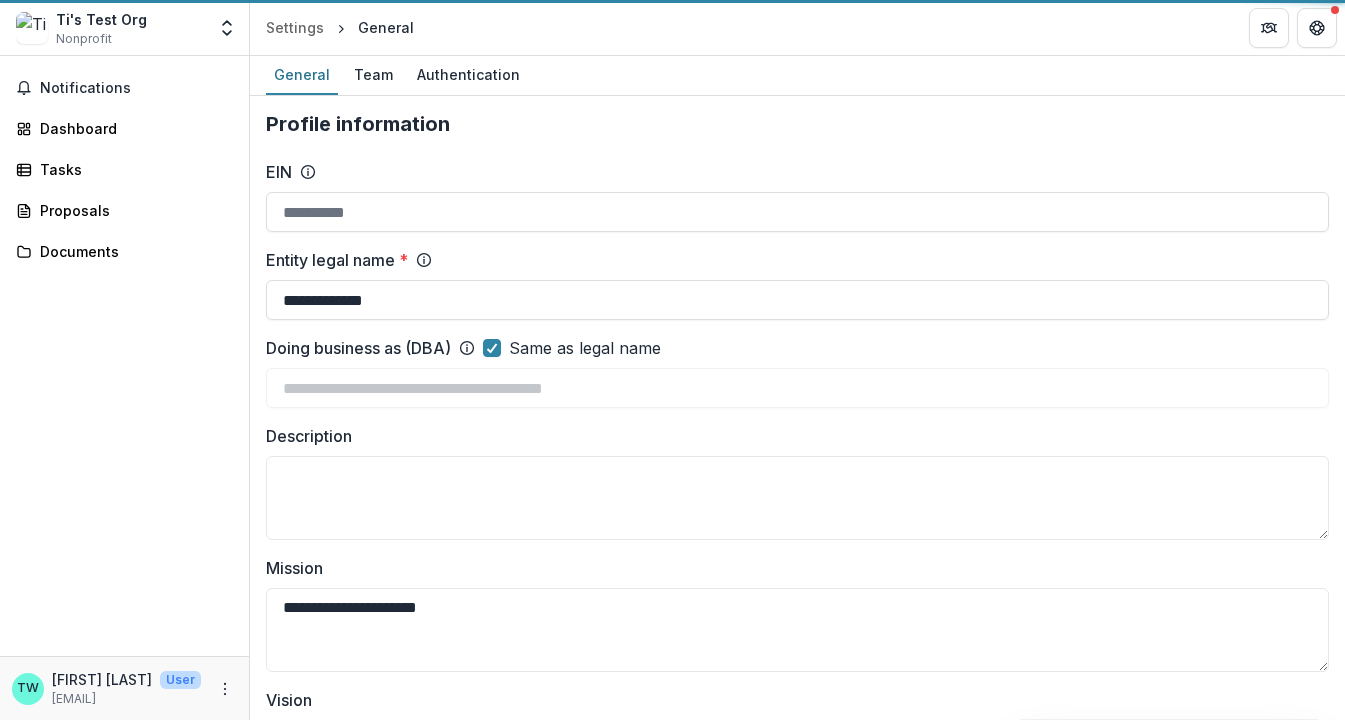 type on "**********" 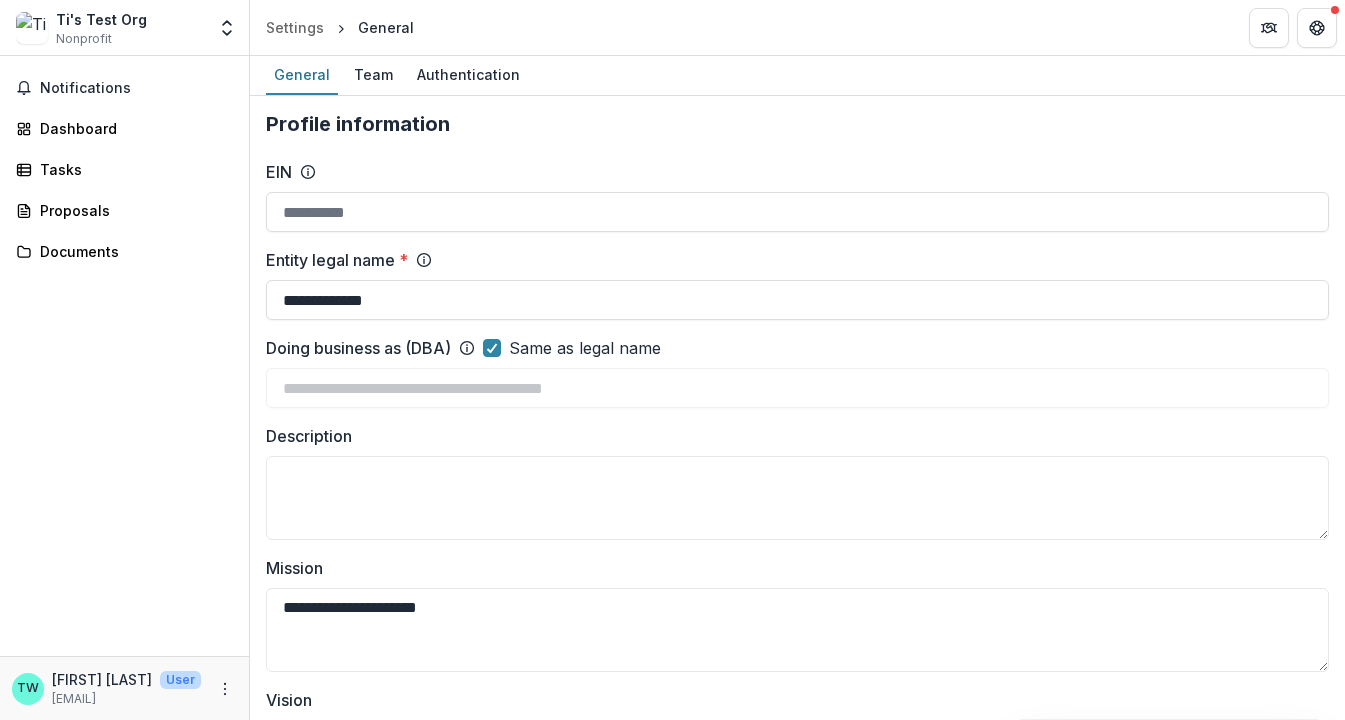 scroll, scrollTop: 0, scrollLeft: 0, axis: both 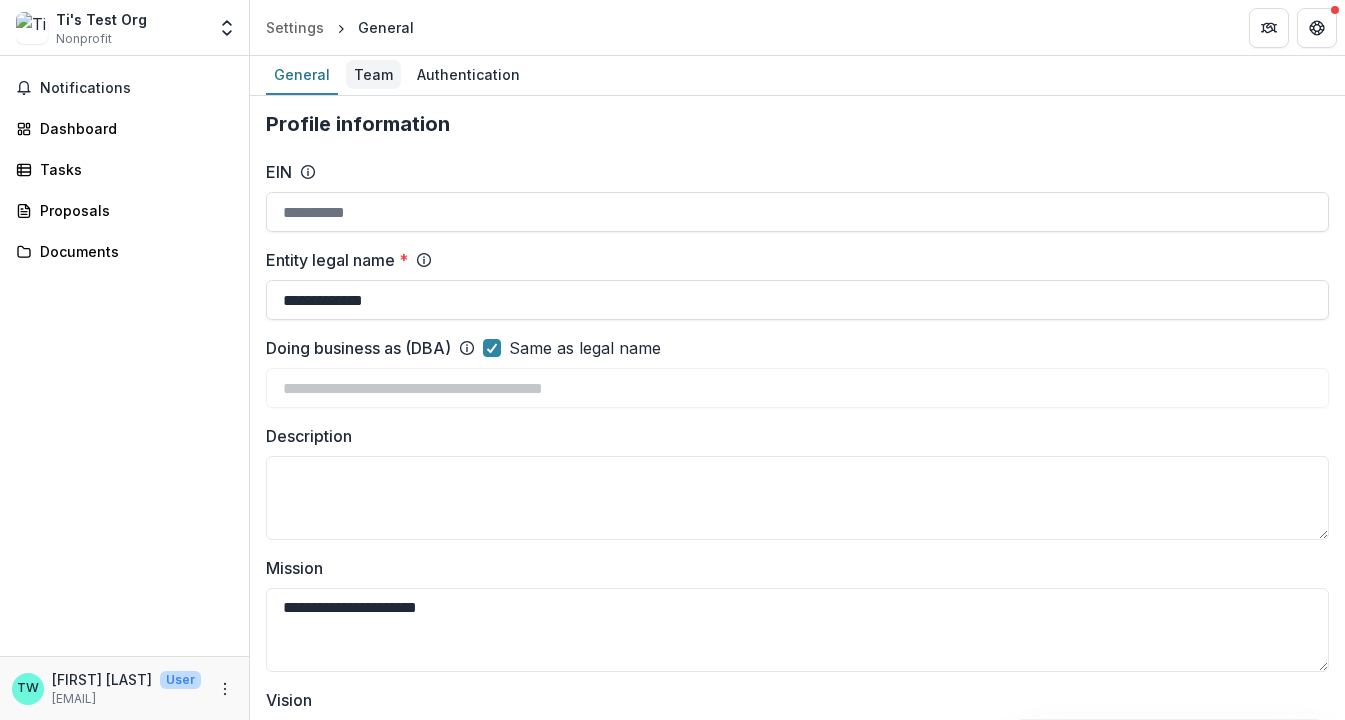 click on "Team" at bounding box center [373, 74] 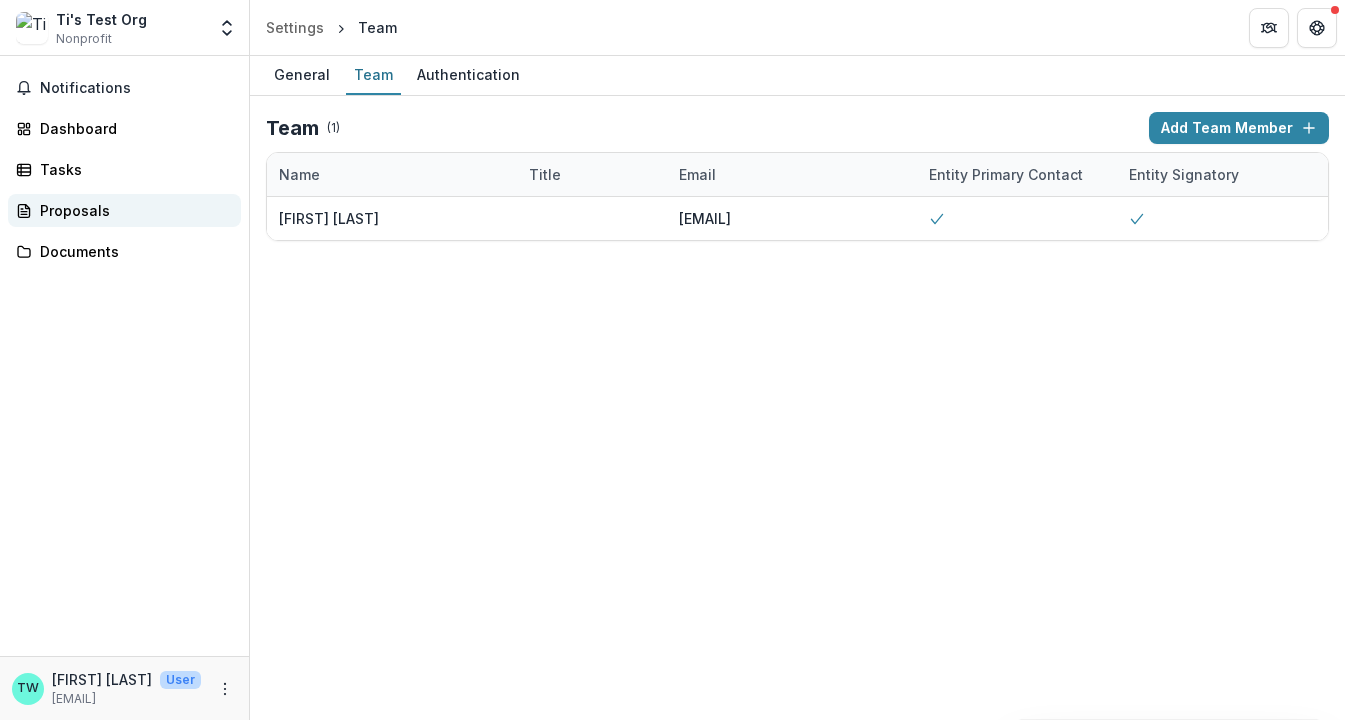 click on "Proposals" at bounding box center (132, 210) 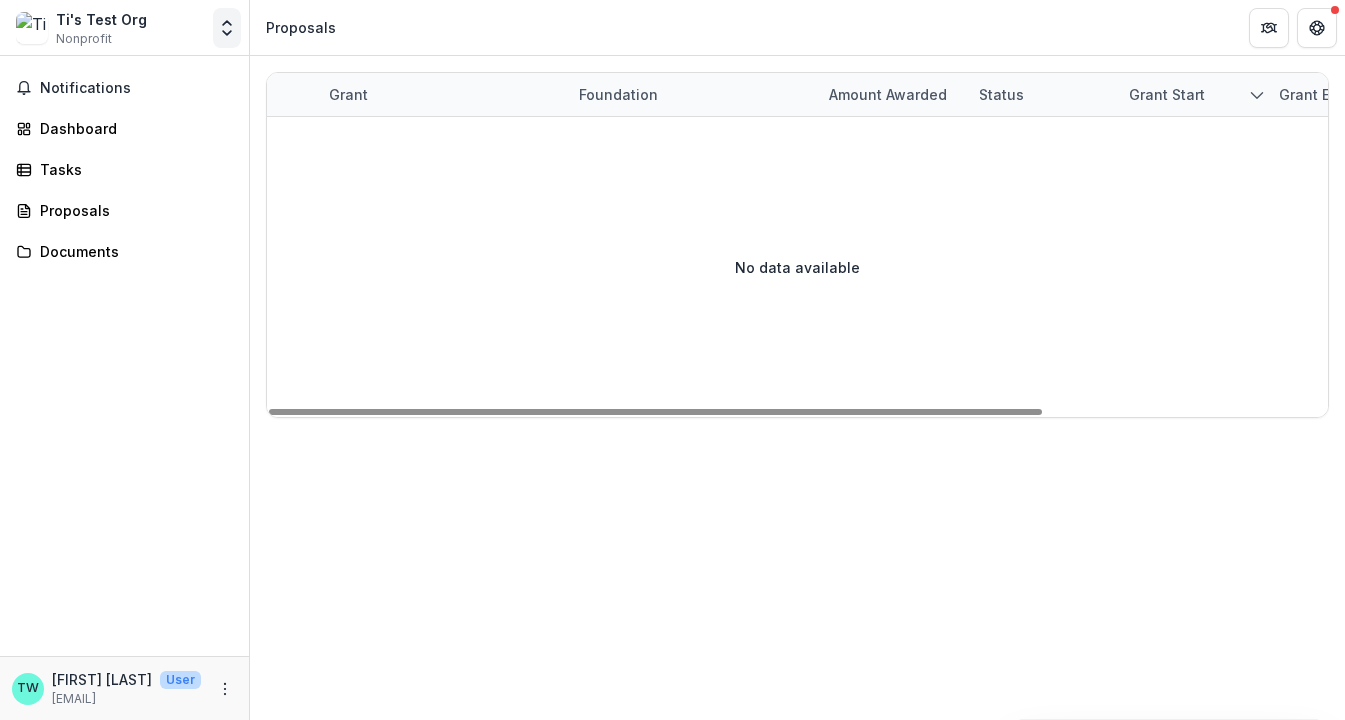 click 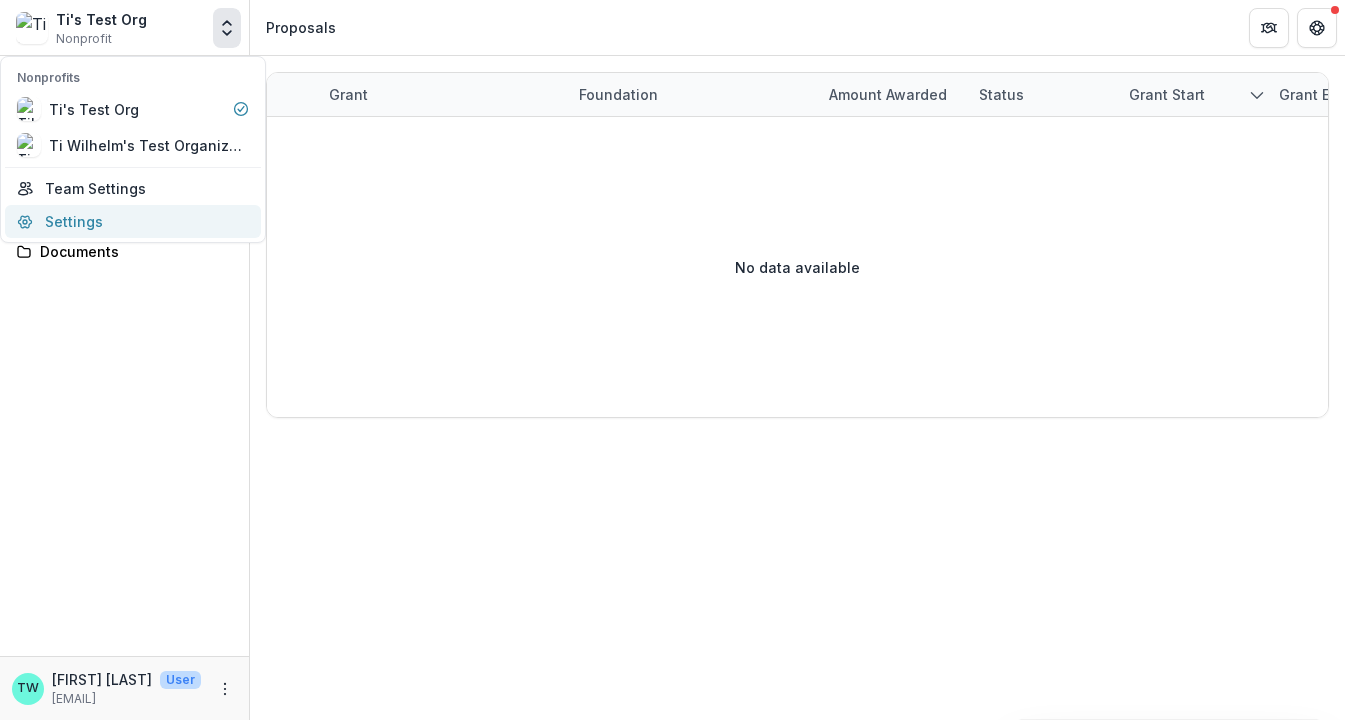 click on "Settings" at bounding box center (133, 221) 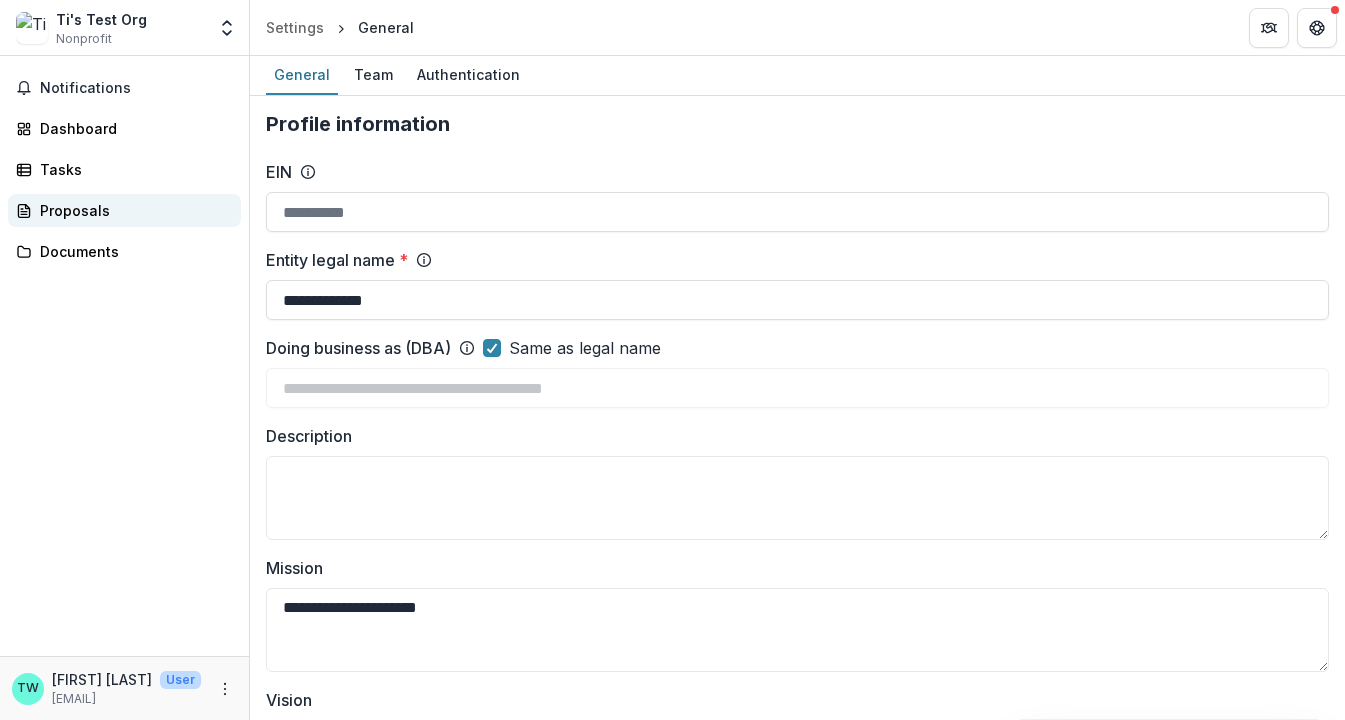 click on "Proposals" at bounding box center [132, 210] 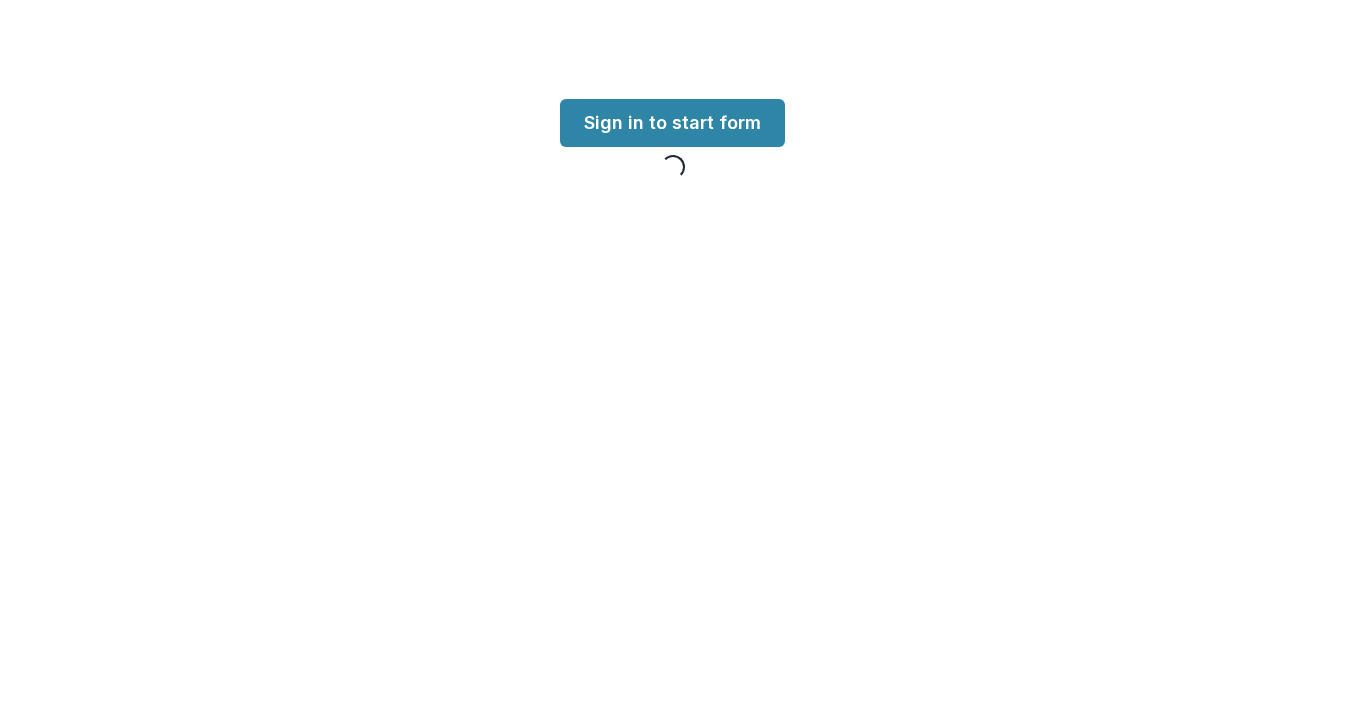 scroll, scrollTop: 0, scrollLeft: 0, axis: both 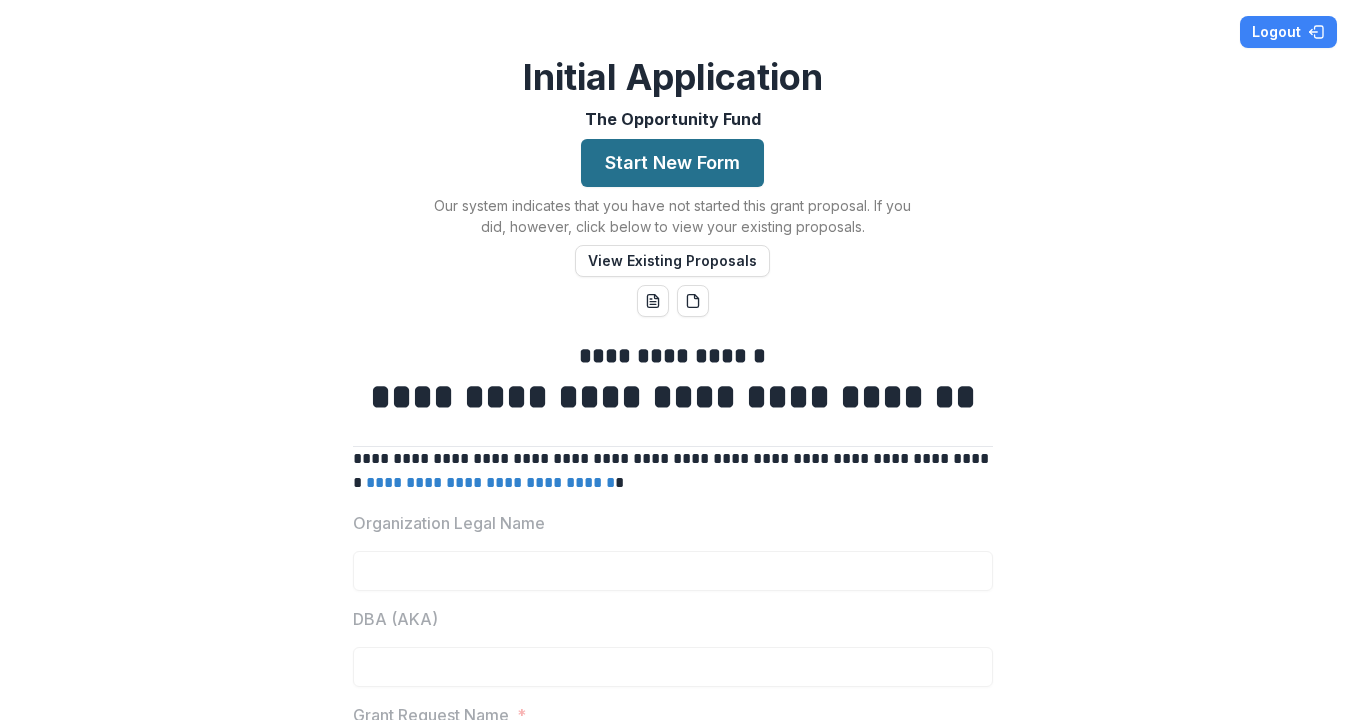 click on "Start New Form" at bounding box center (672, 163) 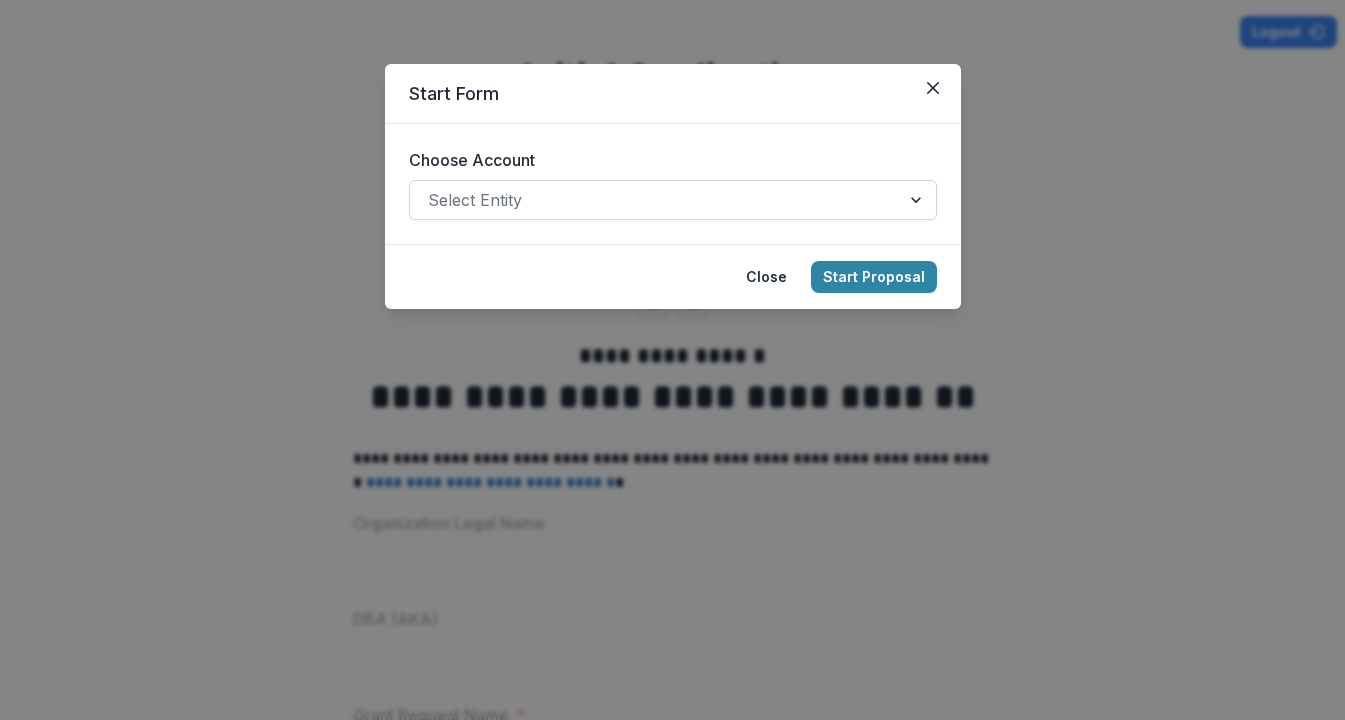 click at bounding box center (655, 200) 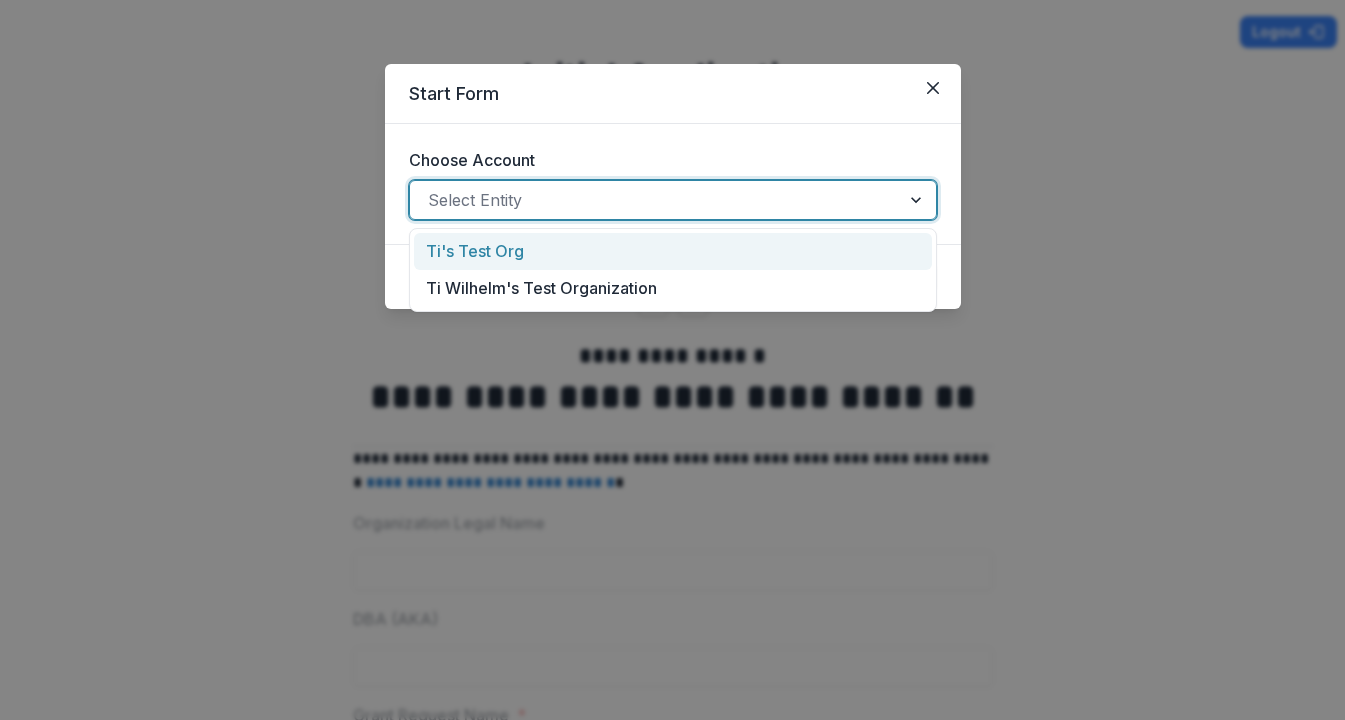 click on "Ti's Test Org" at bounding box center [673, 251] 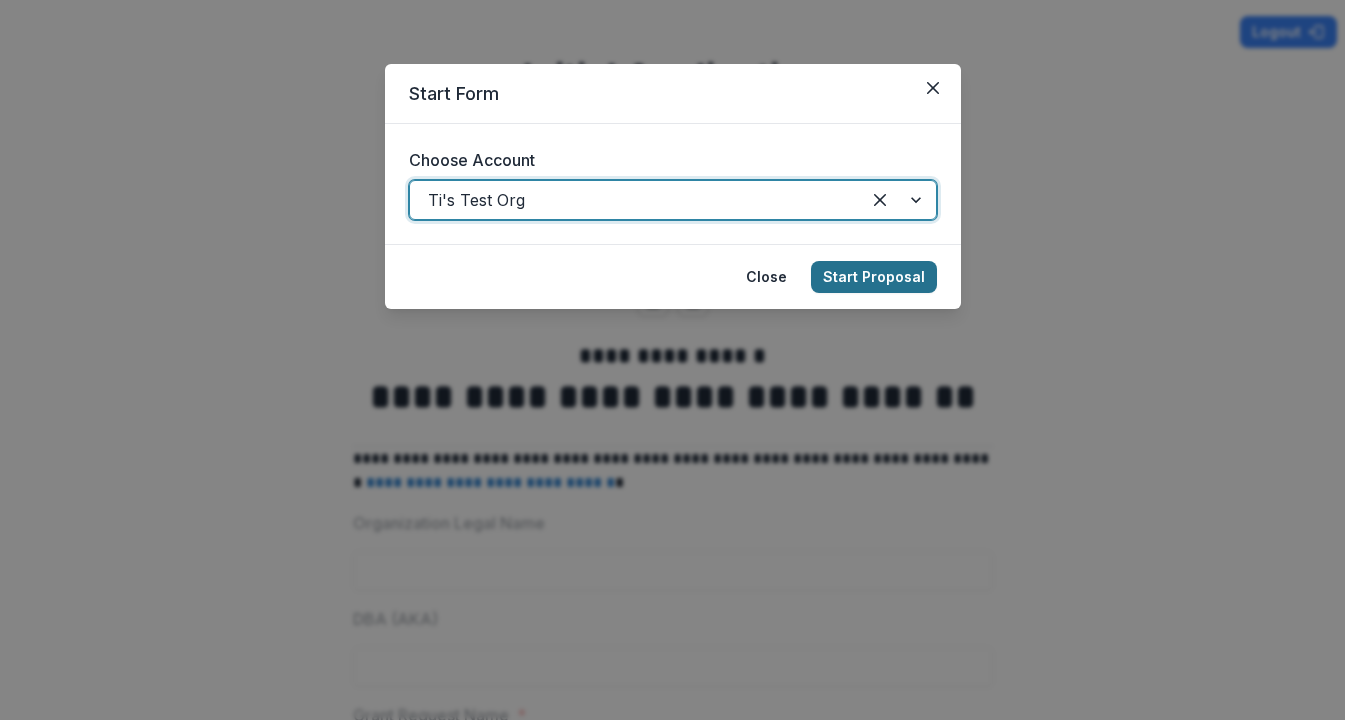 click on "Start Proposal" at bounding box center (874, 277) 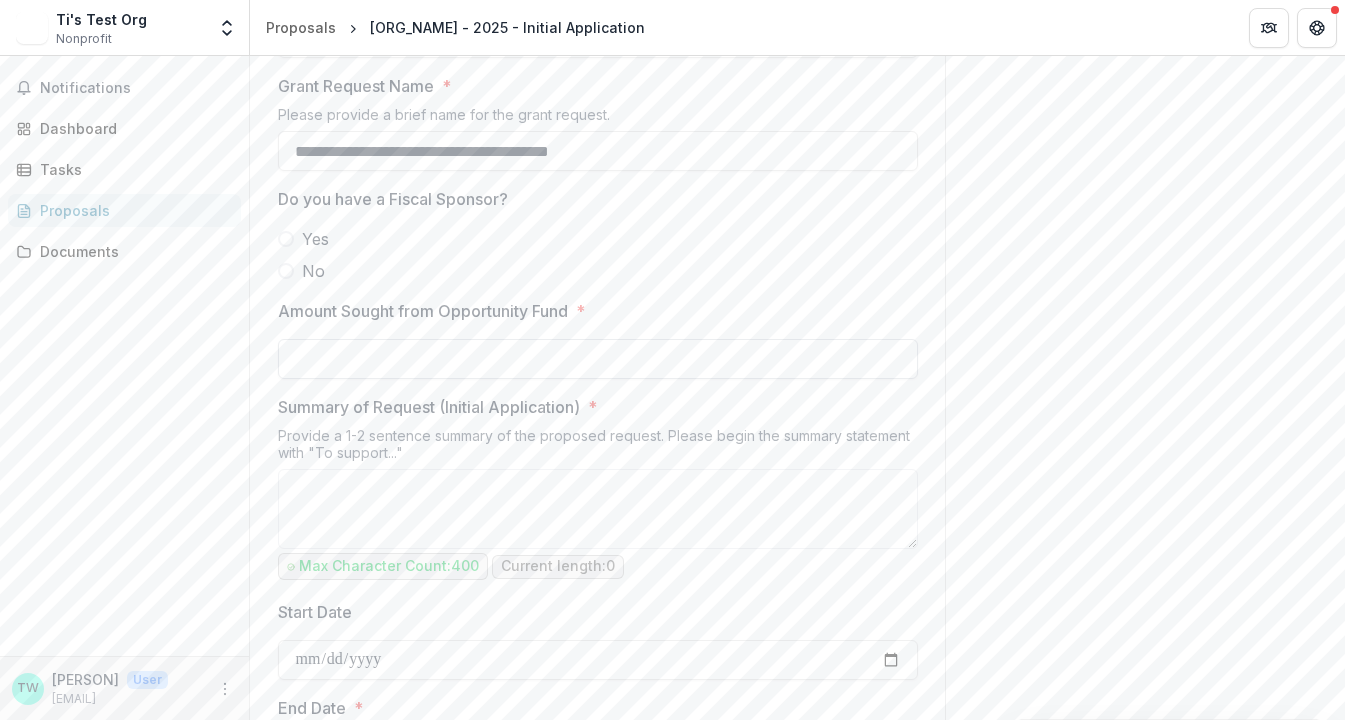 scroll, scrollTop: 648, scrollLeft: 0, axis: vertical 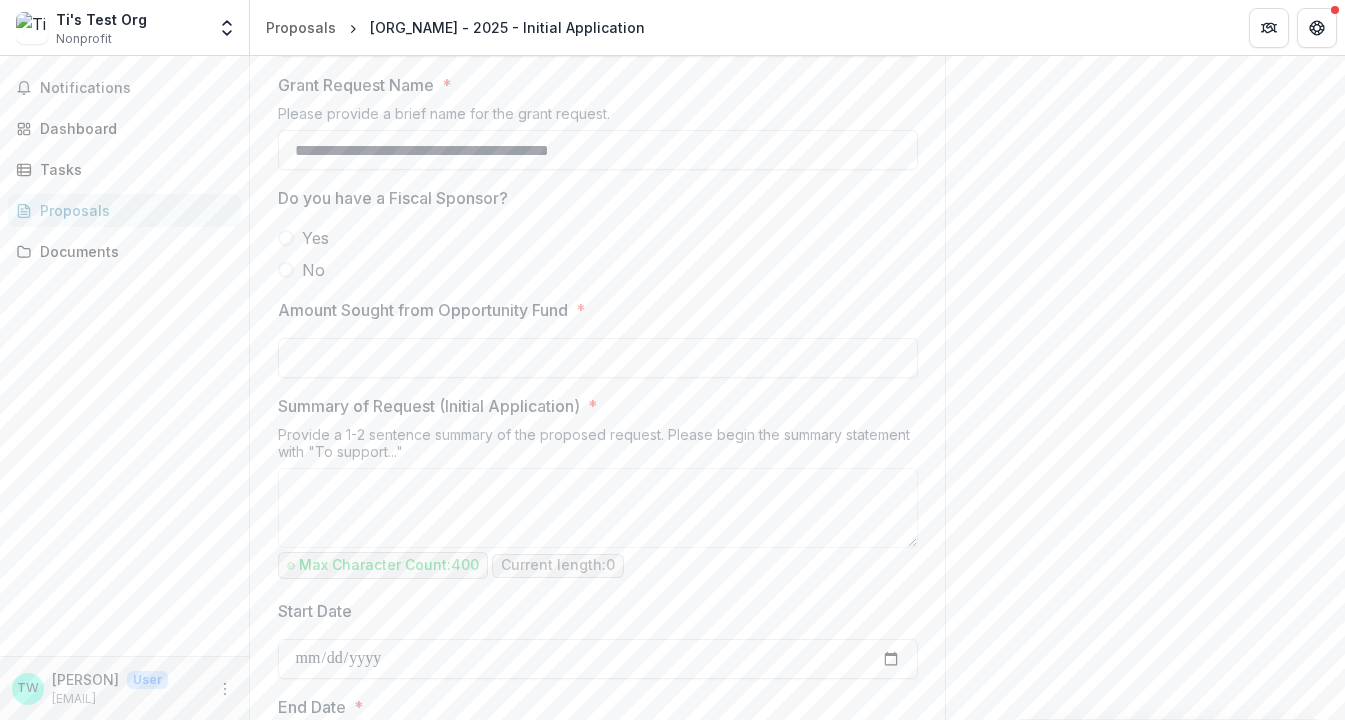 click at bounding box center [286, 238] 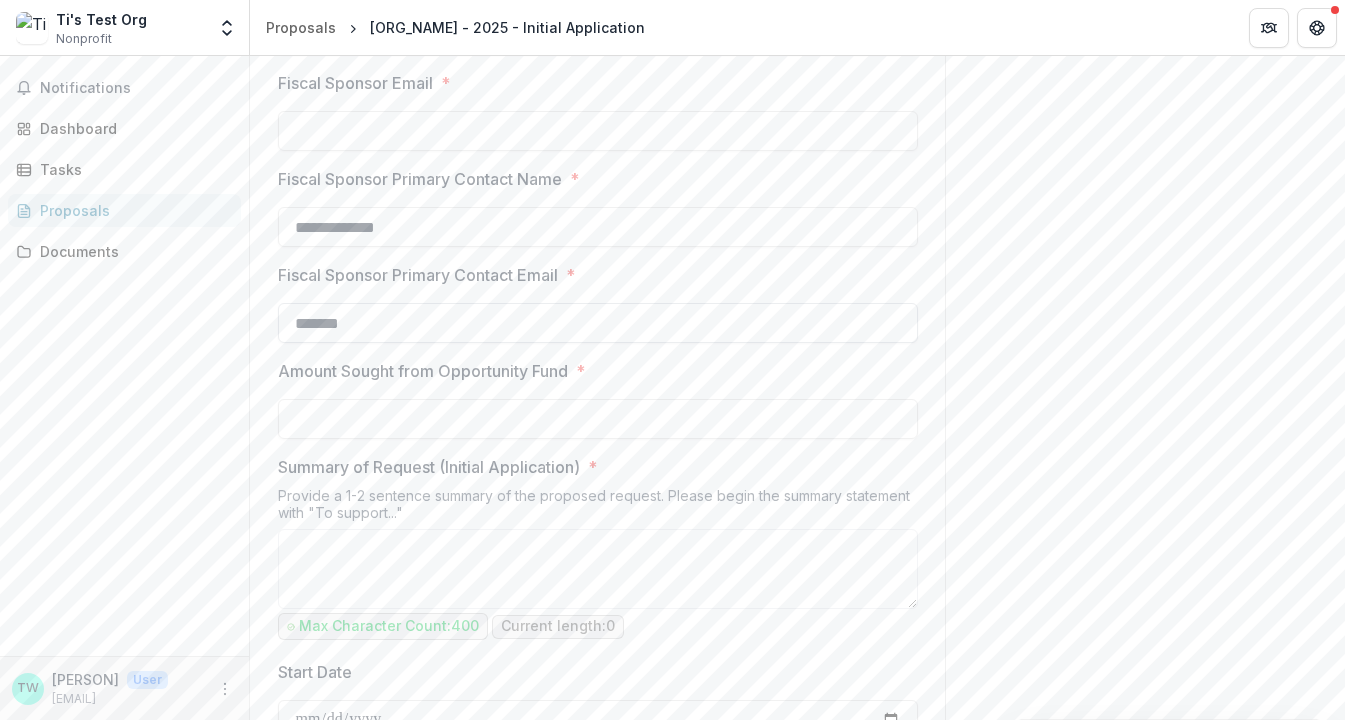 scroll, scrollTop: 995, scrollLeft: 0, axis: vertical 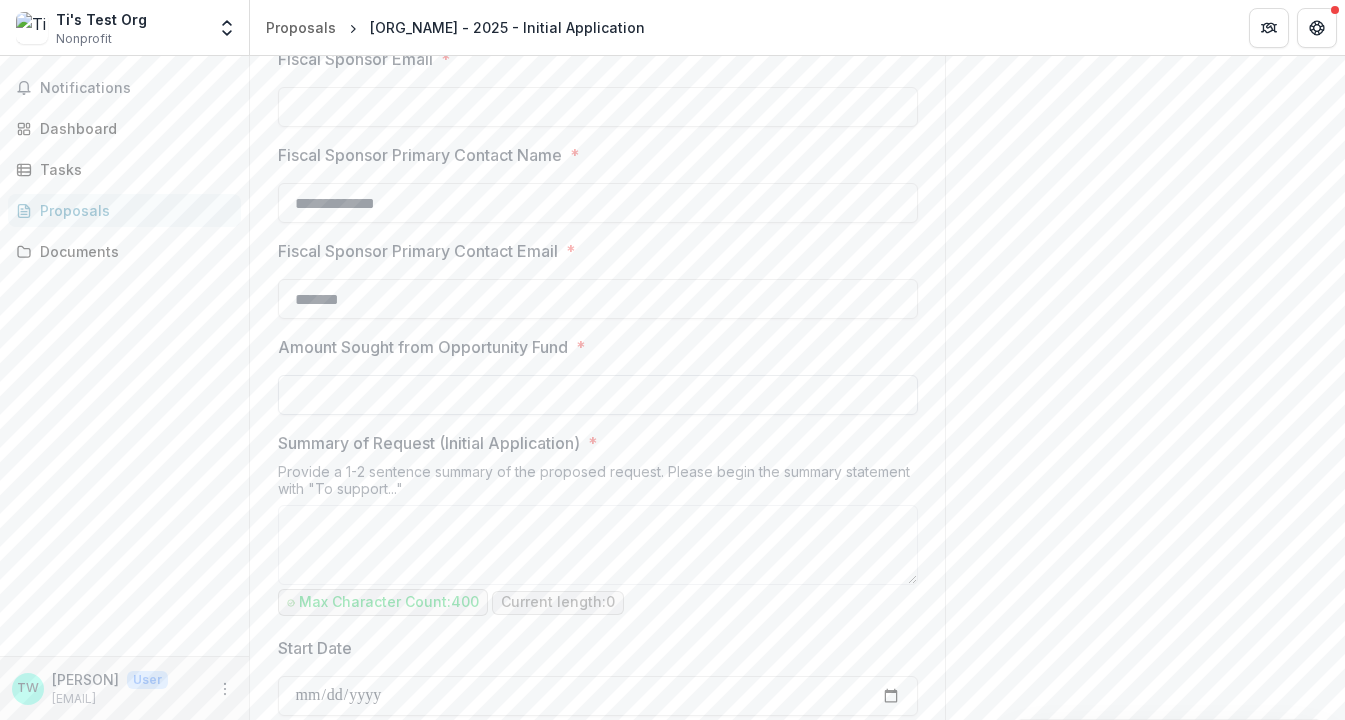 click on "Amount Sought from Opportunity Fund *" at bounding box center (598, 395) 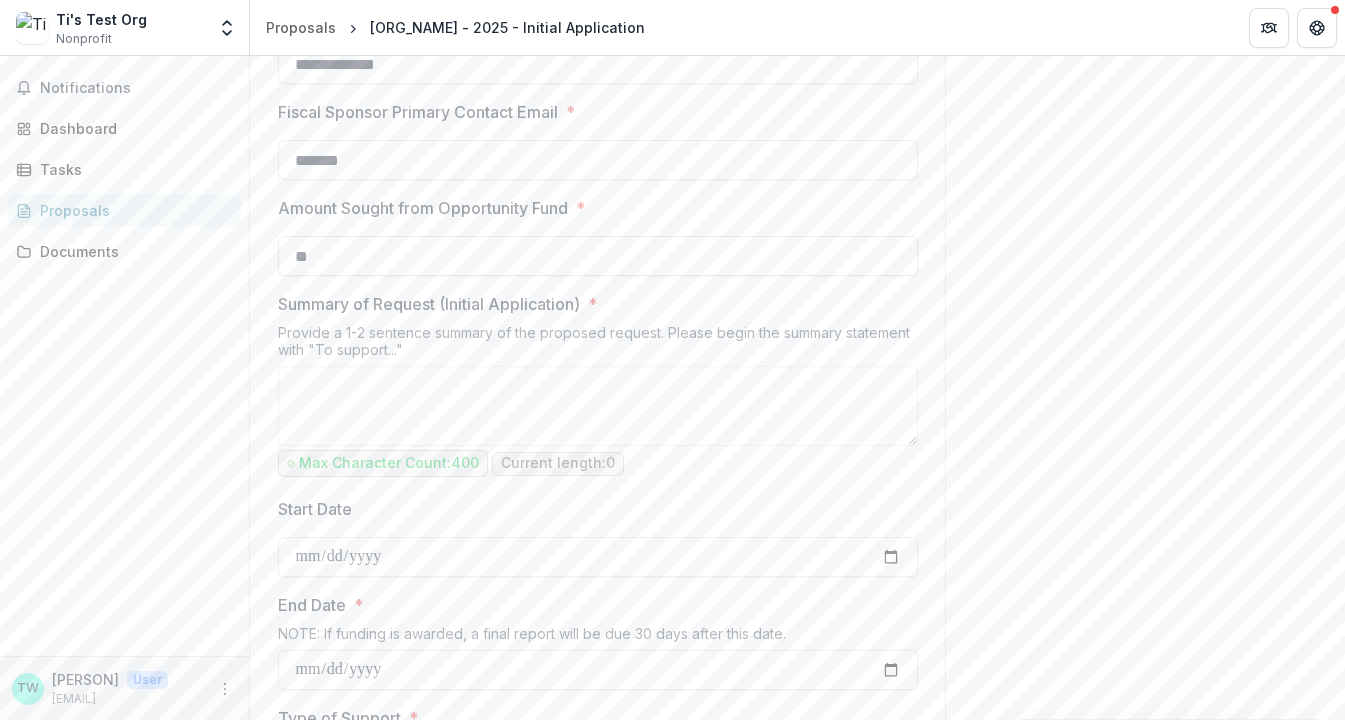 scroll, scrollTop: 1138, scrollLeft: 0, axis: vertical 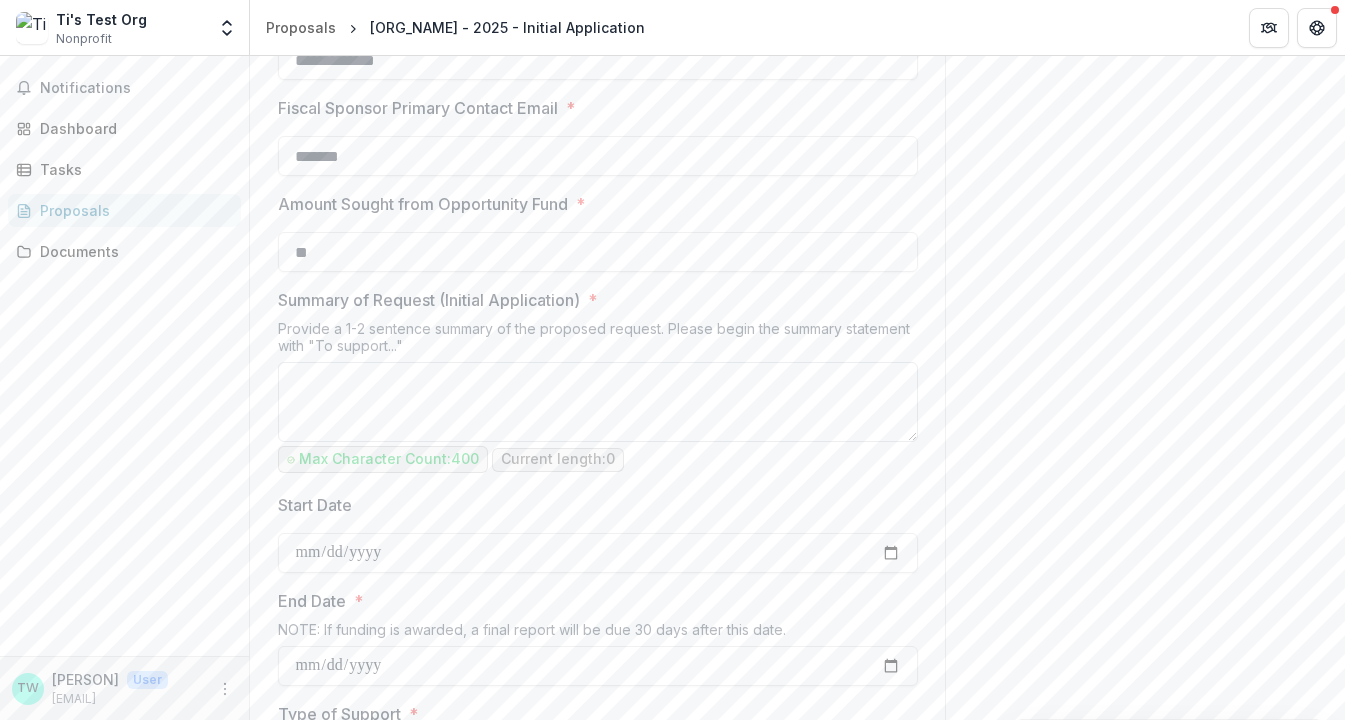 click on "Summary of Request (Initial Application) *" at bounding box center (598, 402) 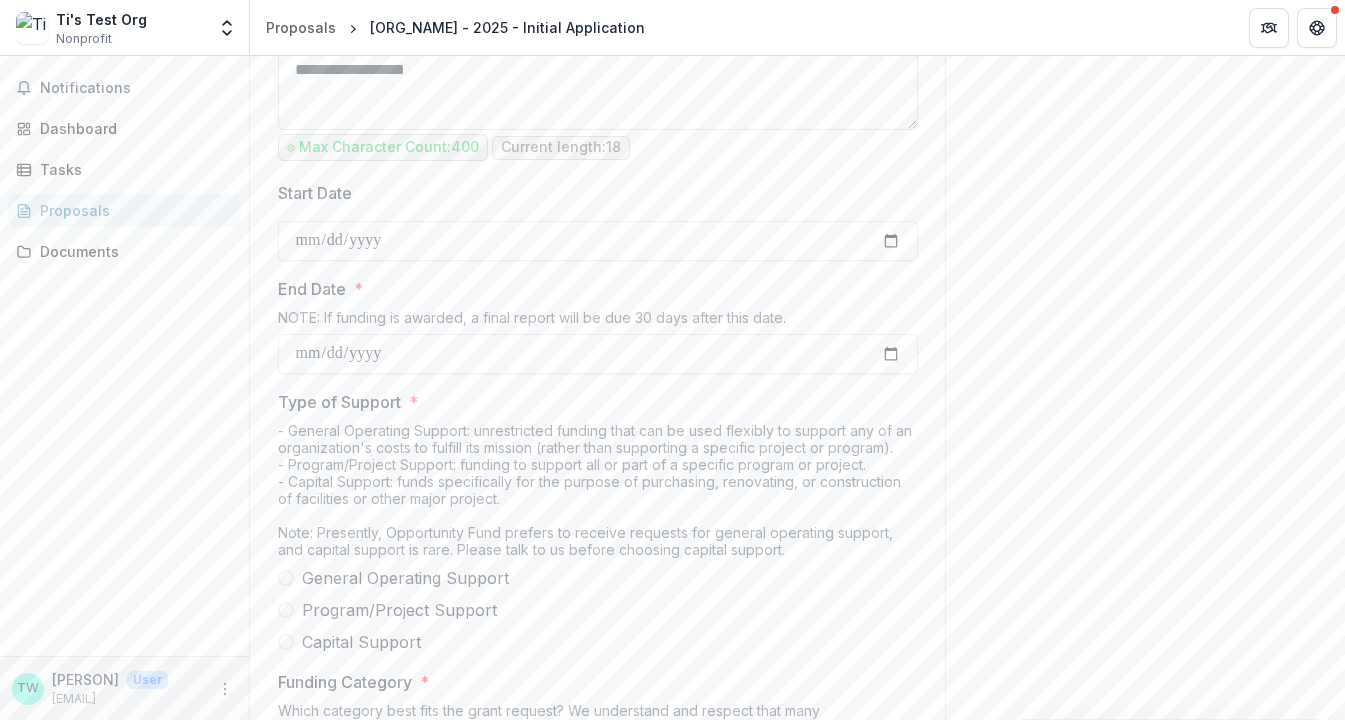 scroll, scrollTop: 1498, scrollLeft: 0, axis: vertical 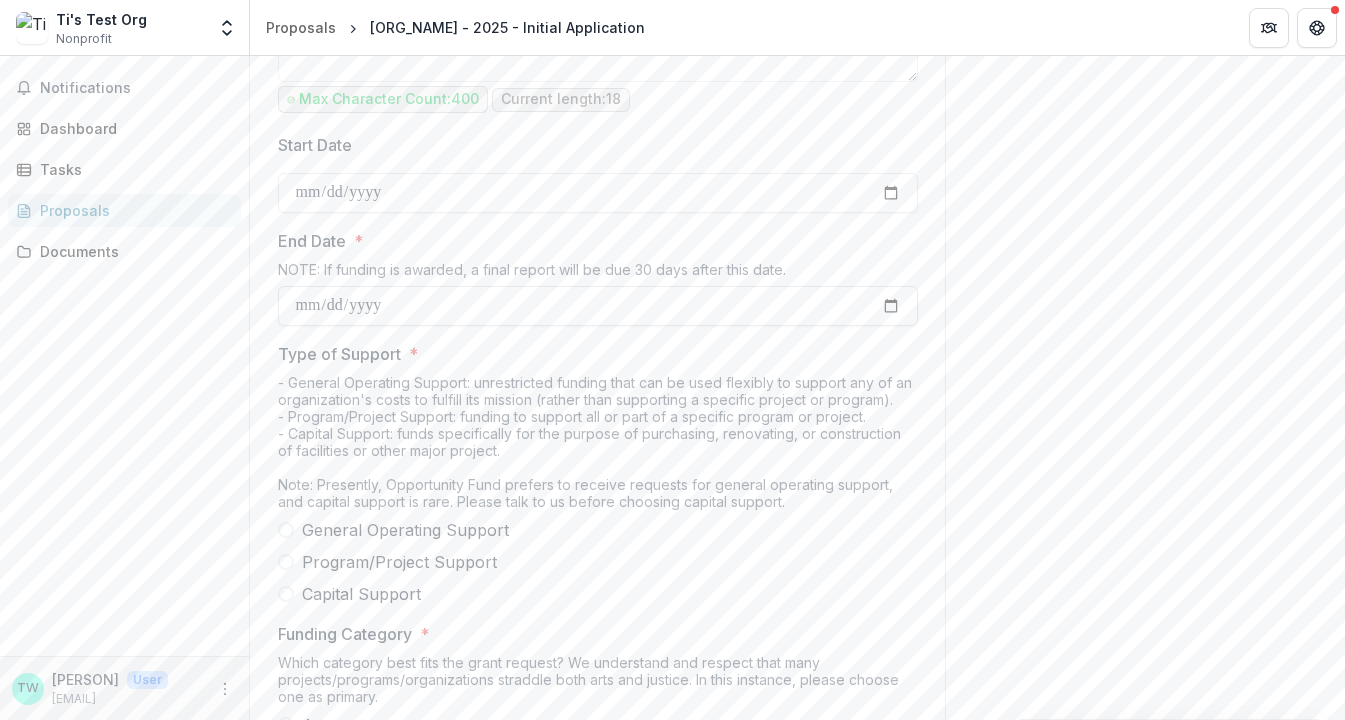 type on "**********" 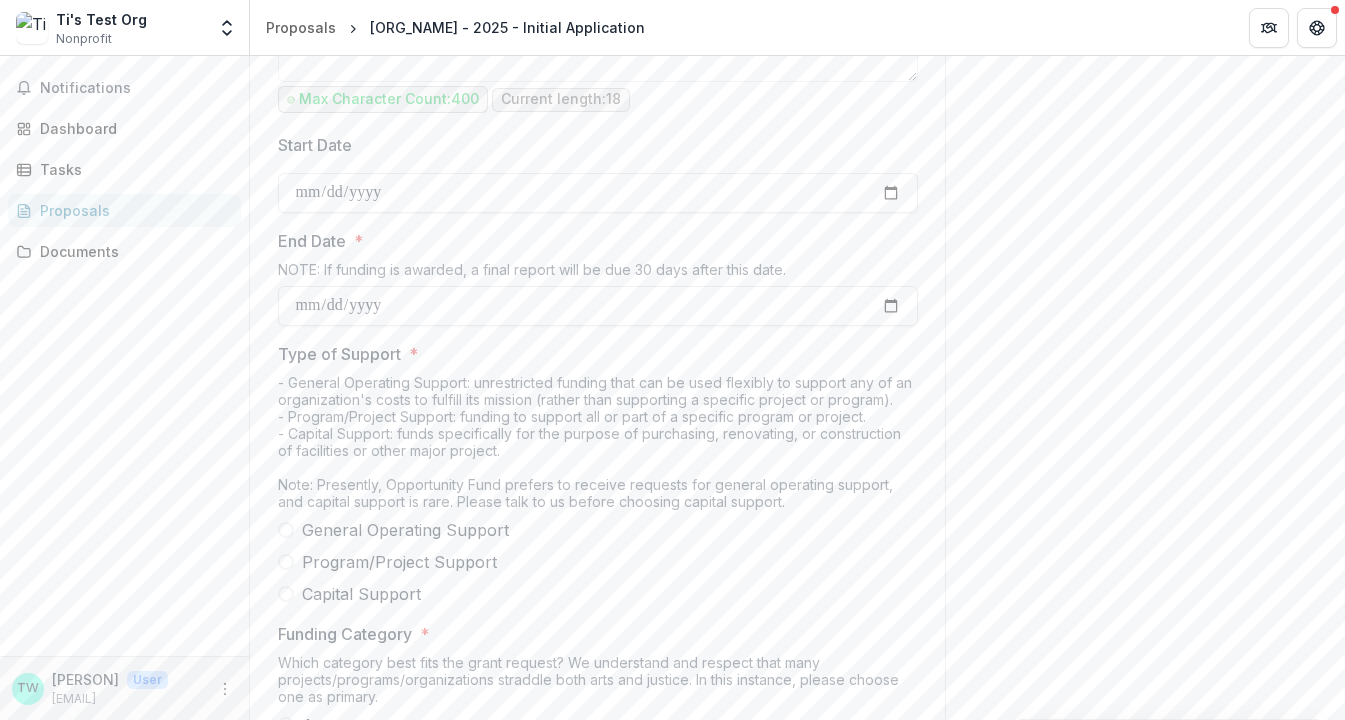 type on "**********" 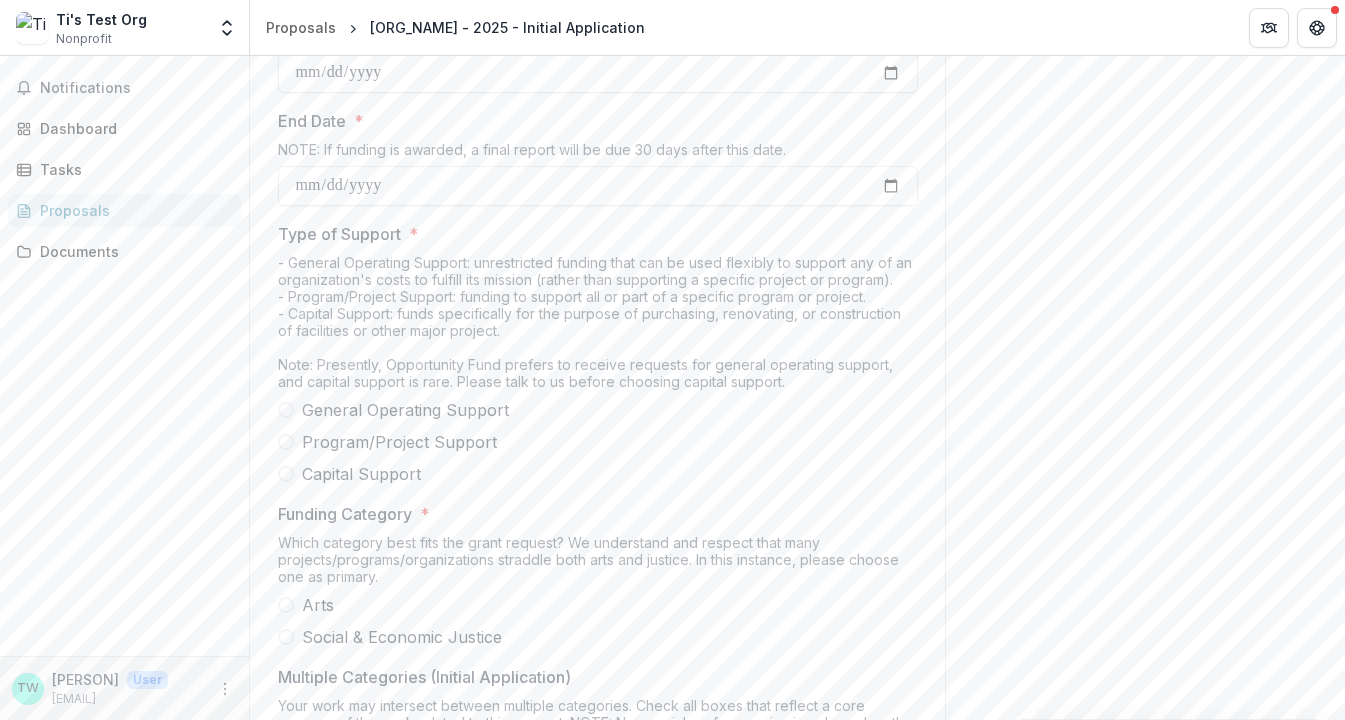 scroll, scrollTop: 1638, scrollLeft: 0, axis: vertical 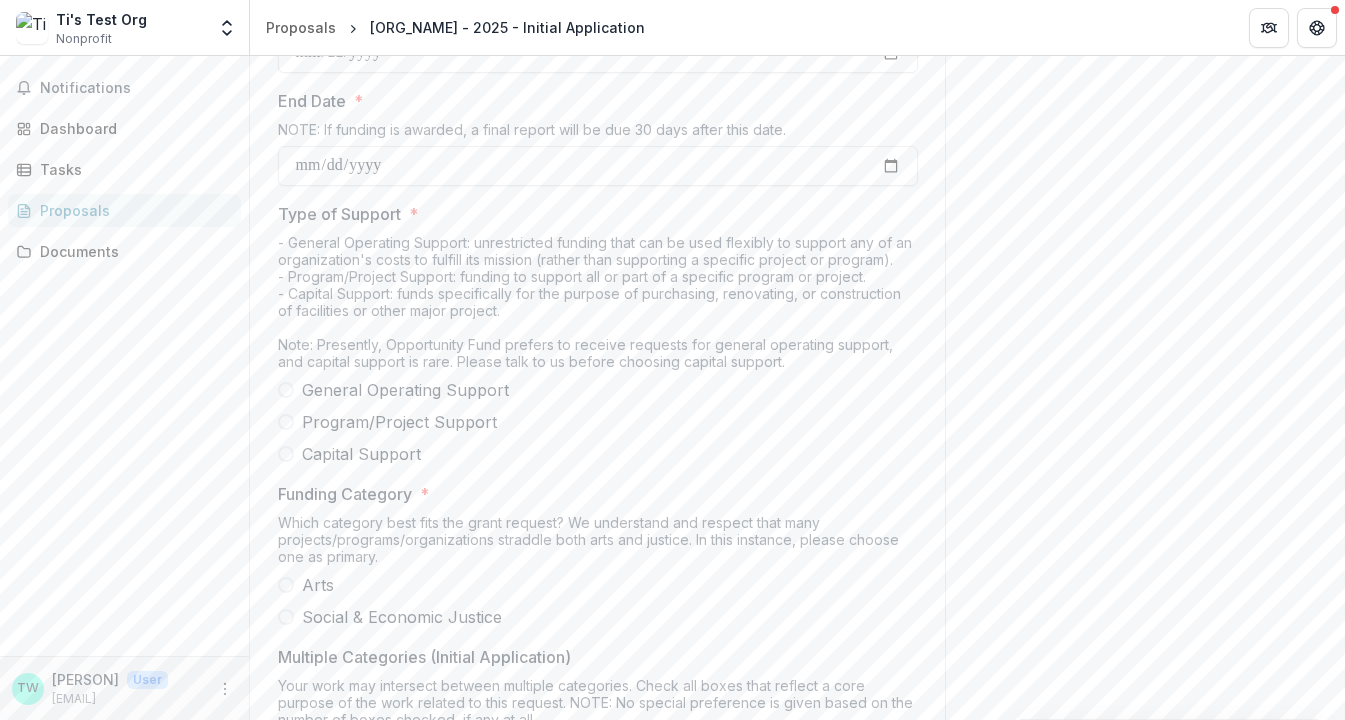 click at bounding box center (286, 422) 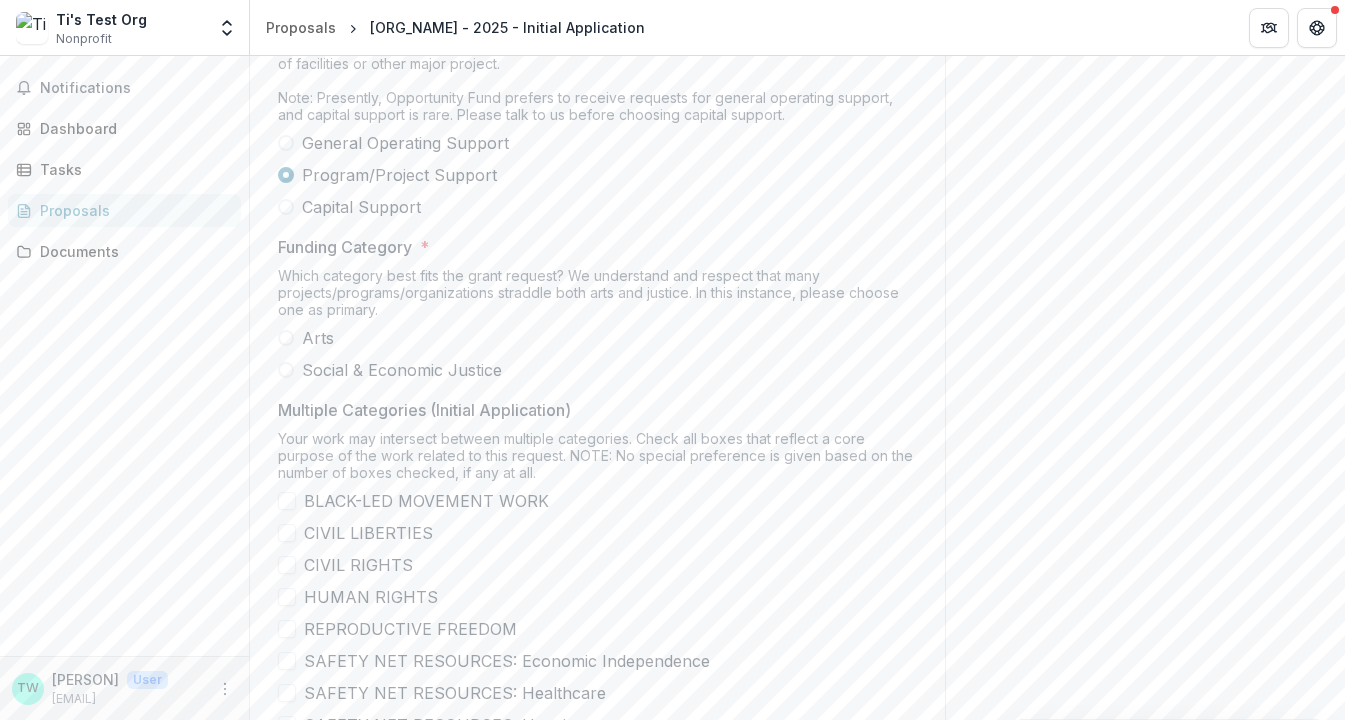 scroll, scrollTop: 1887, scrollLeft: 0, axis: vertical 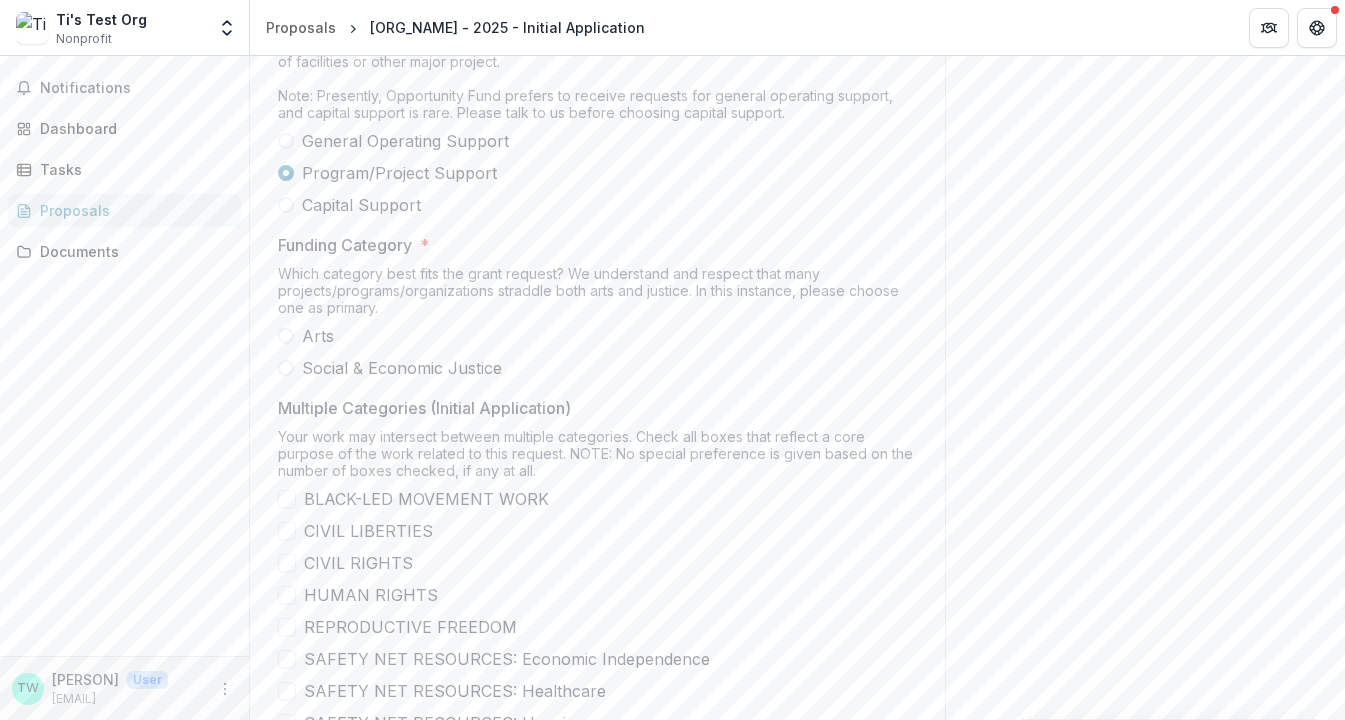 click at bounding box center [286, 336] 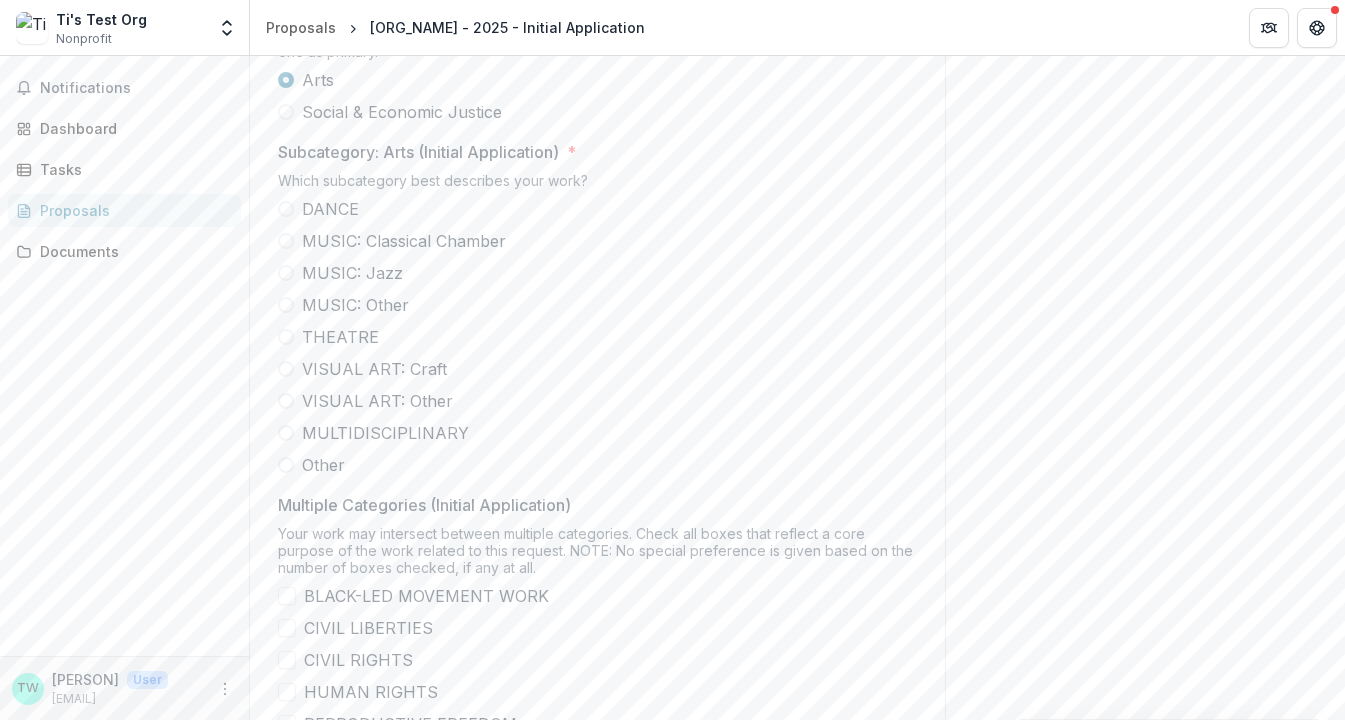 scroll, scrollTop: 2147, scrollLeft: 0, axis: vertical 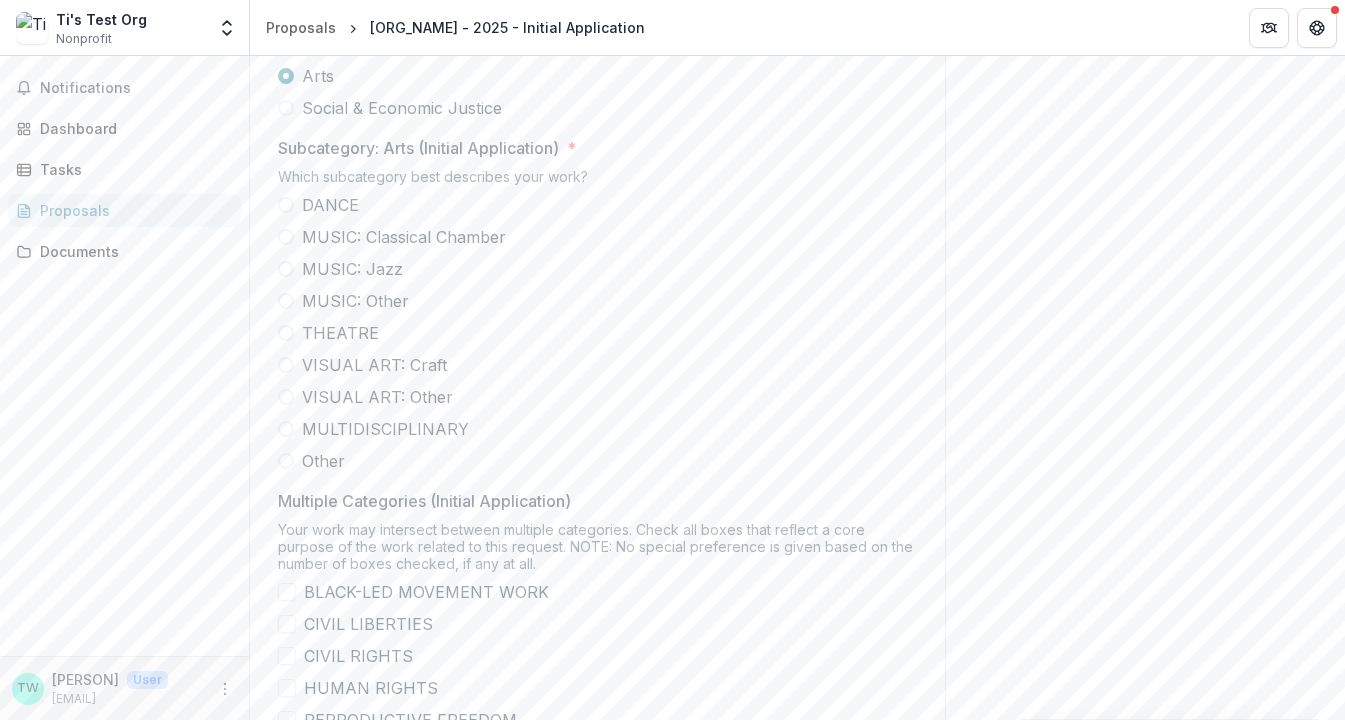 click at bounding box center (286, 333) 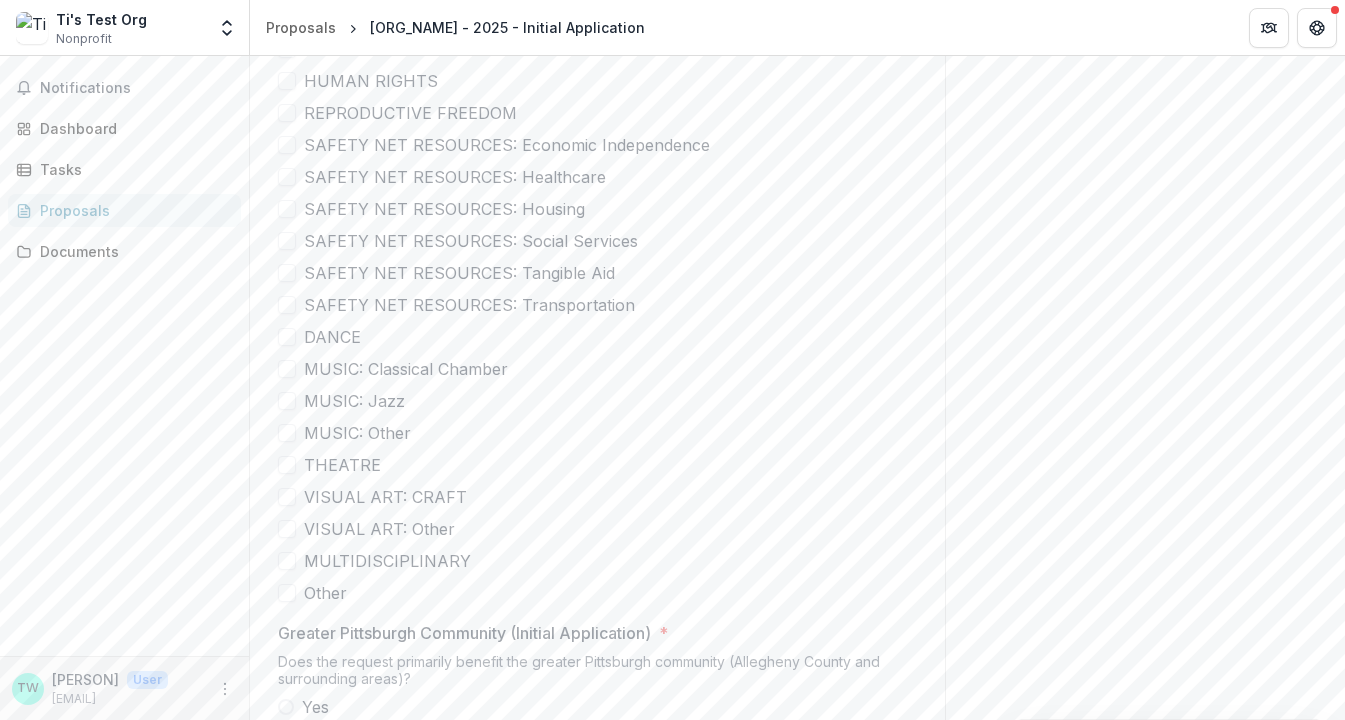 scroll, scrollTop: 2751, scrollLeft: 0, axis: vertical 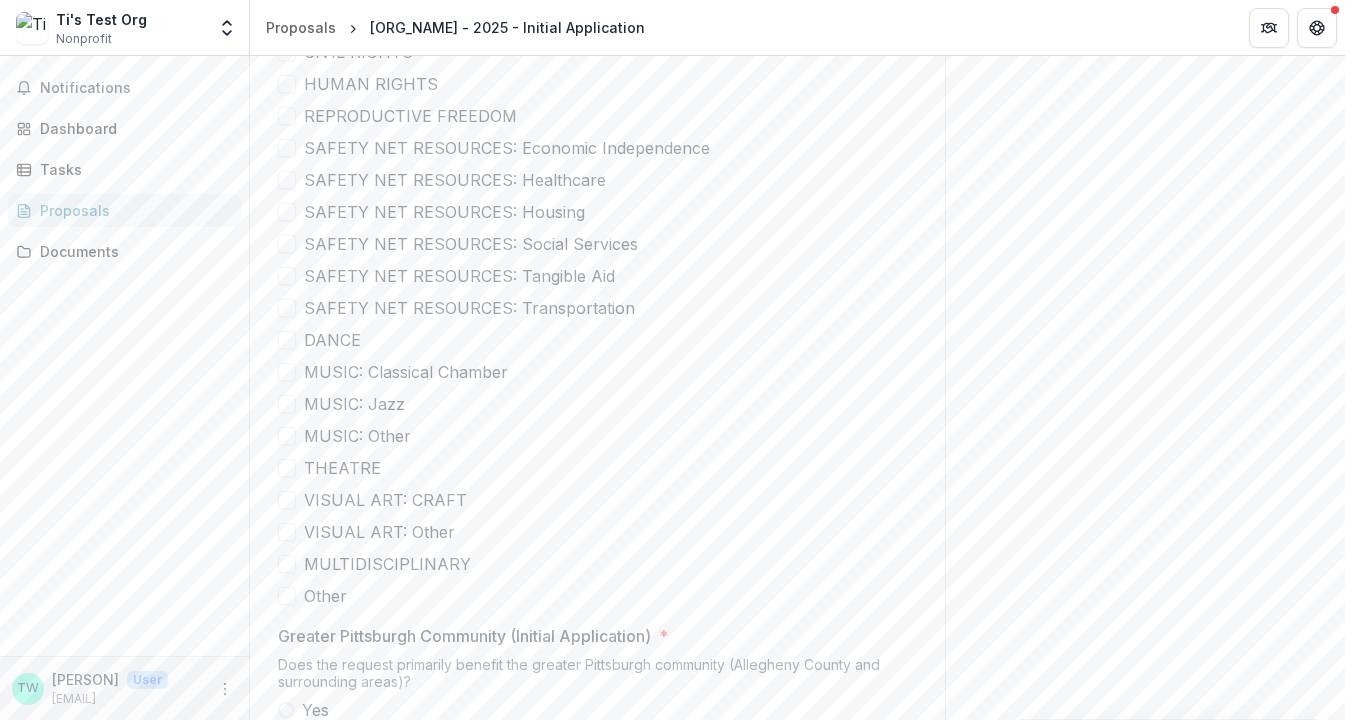 click at bounding box center [287, 564] 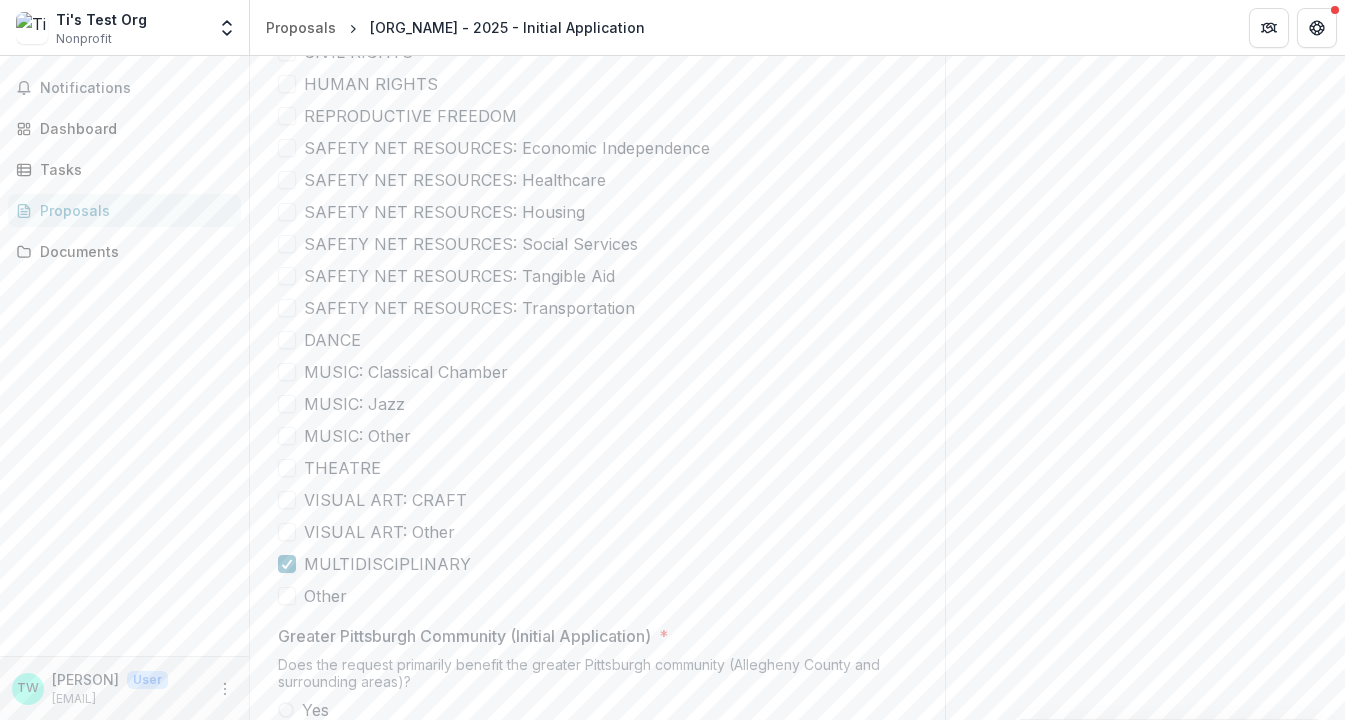 click at bounding box center [287, 84] 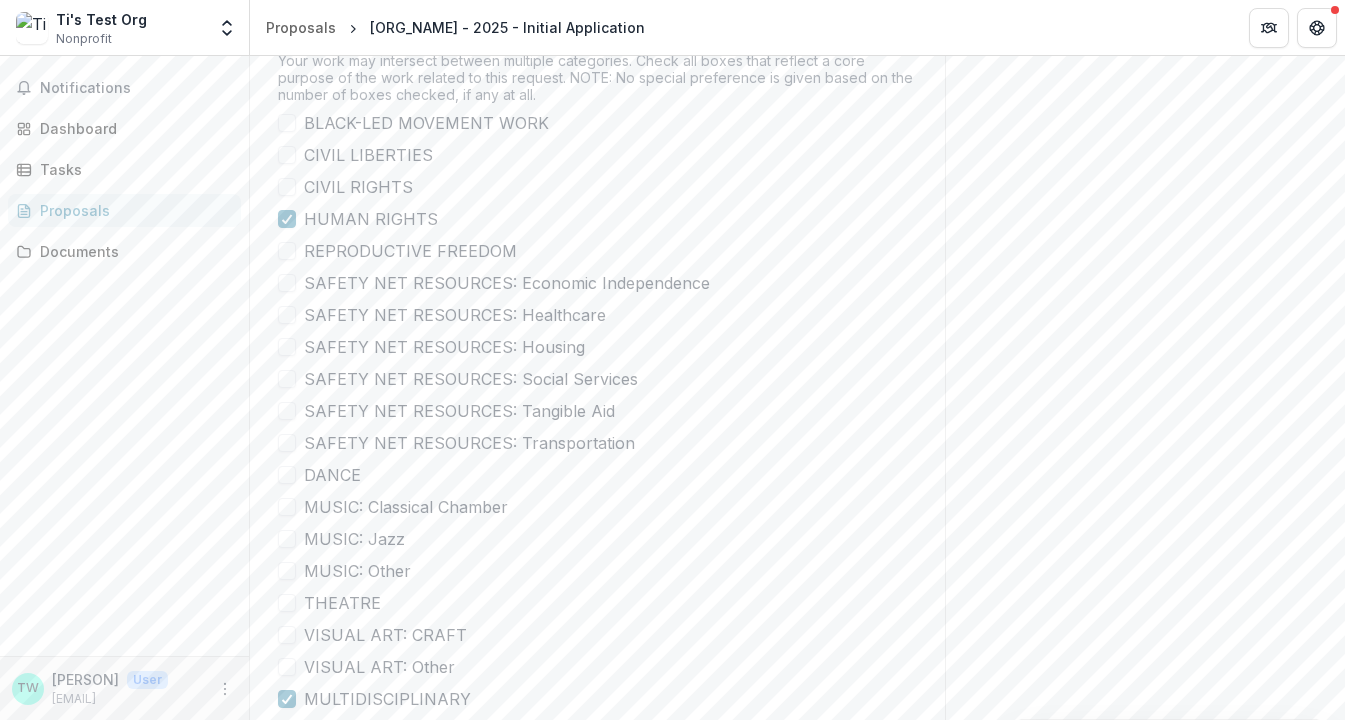 scroll, scrollTop: 2591, scrollLeft: 0, axis: vertical 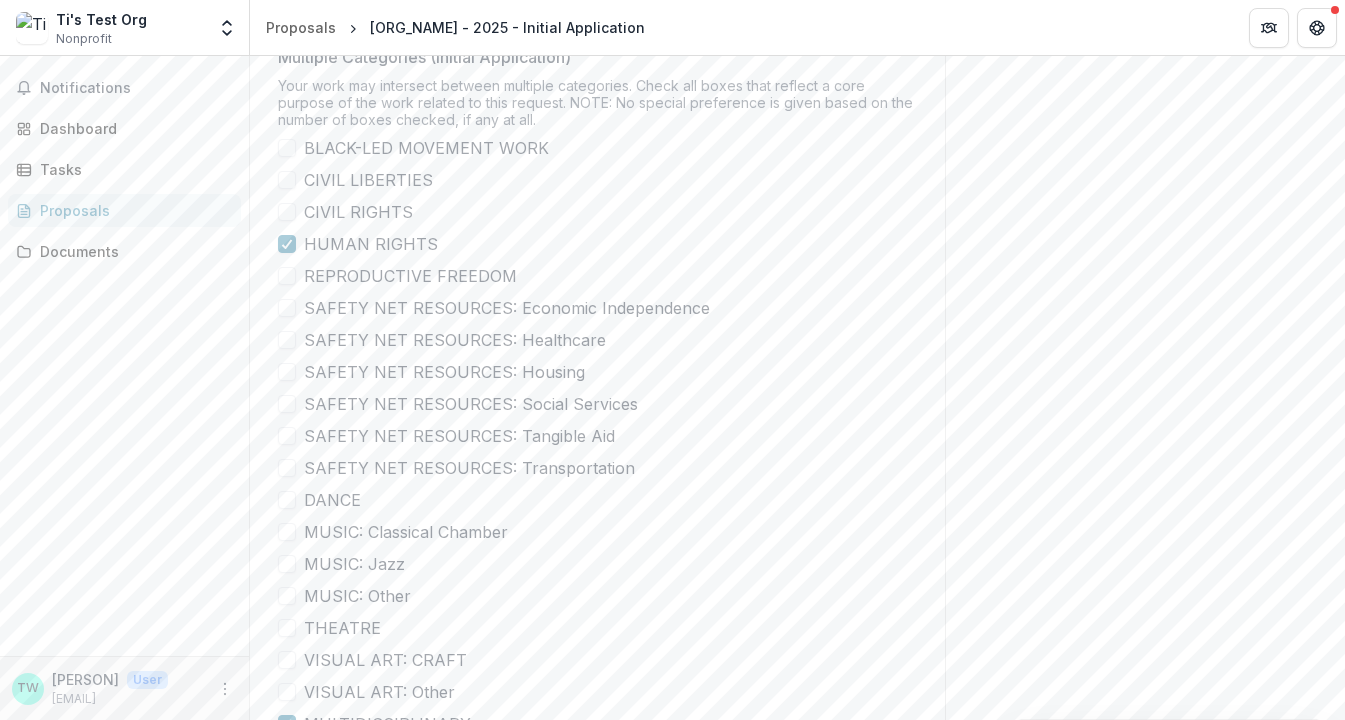 click at bounding box center (287, 180) 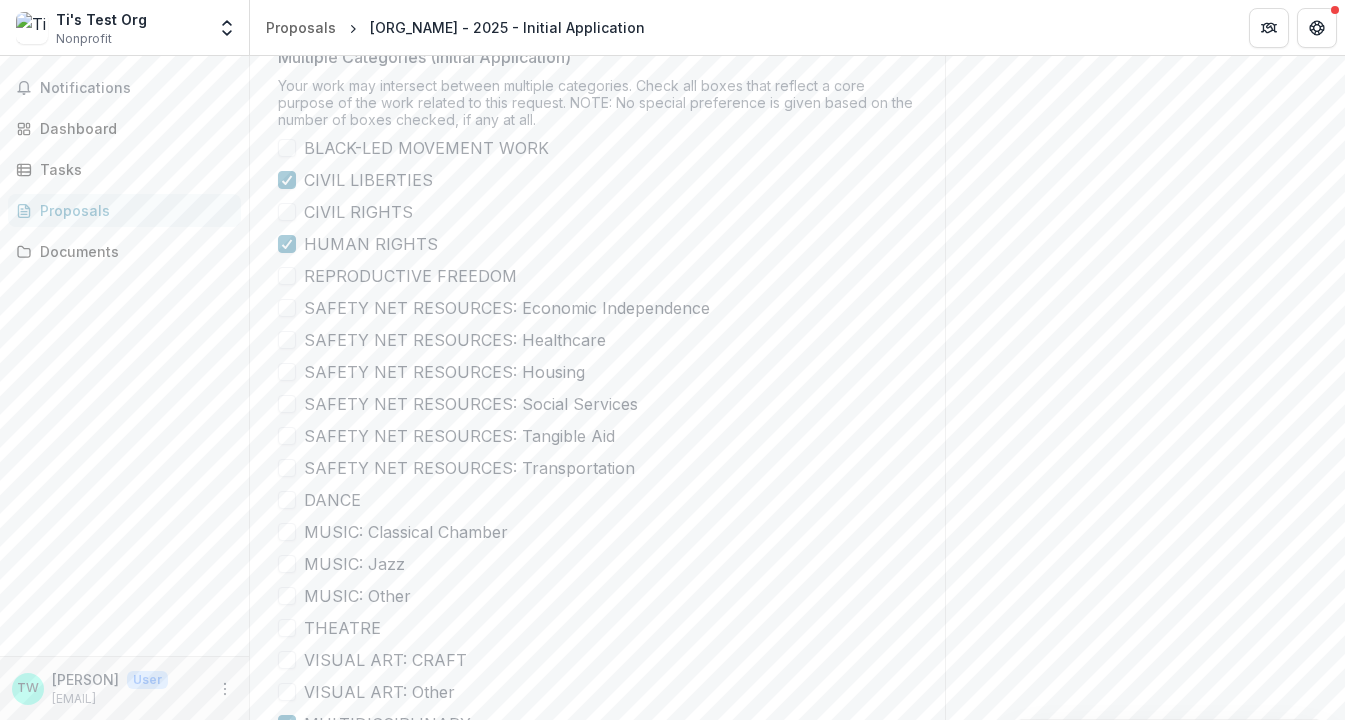click at bounding box center [287, 212] 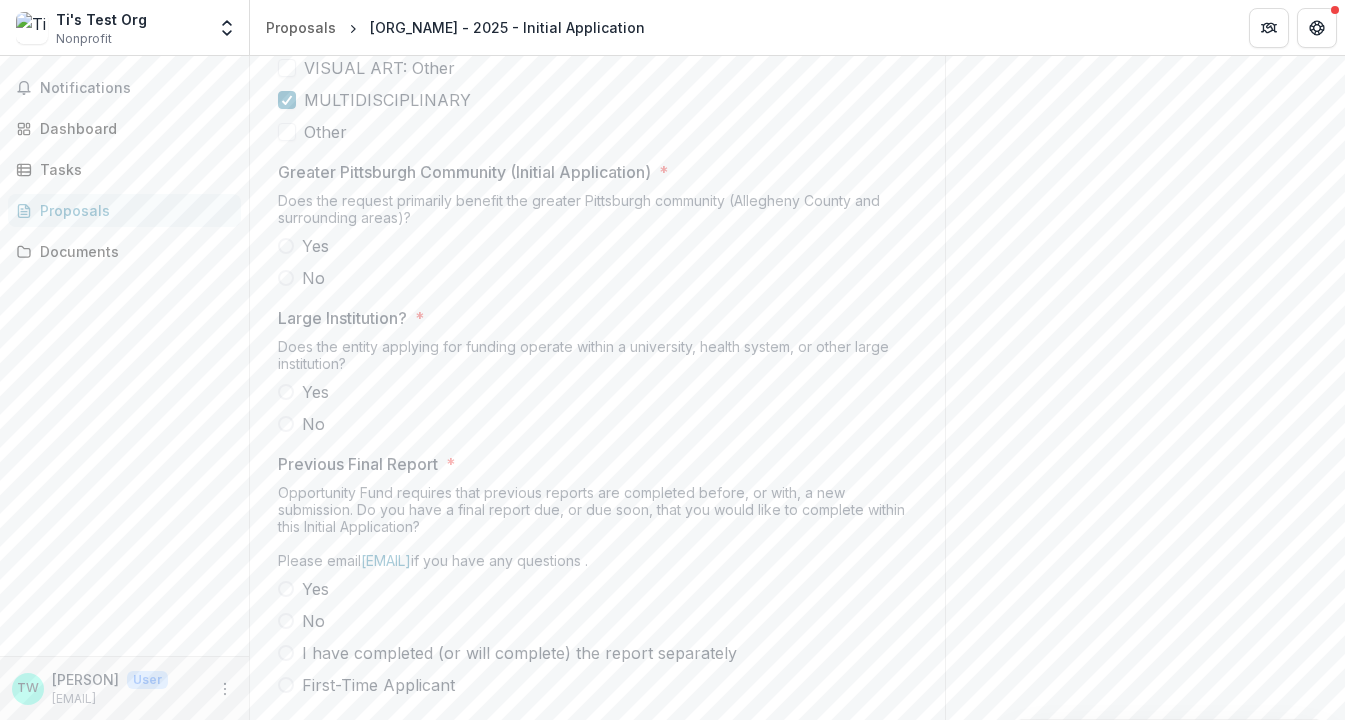 scroll, scrollTop: 3220, scrollLeft: 0, axis: vertical 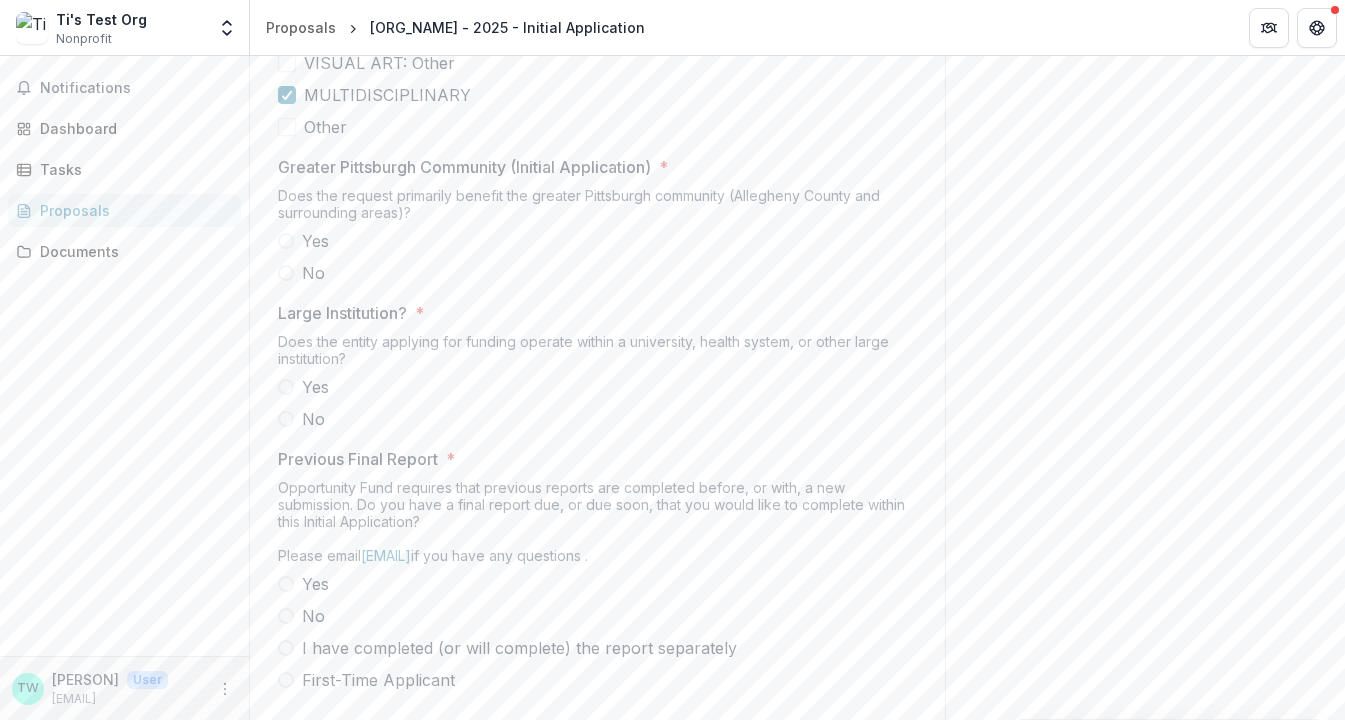 click at bounding box center (286, 241) 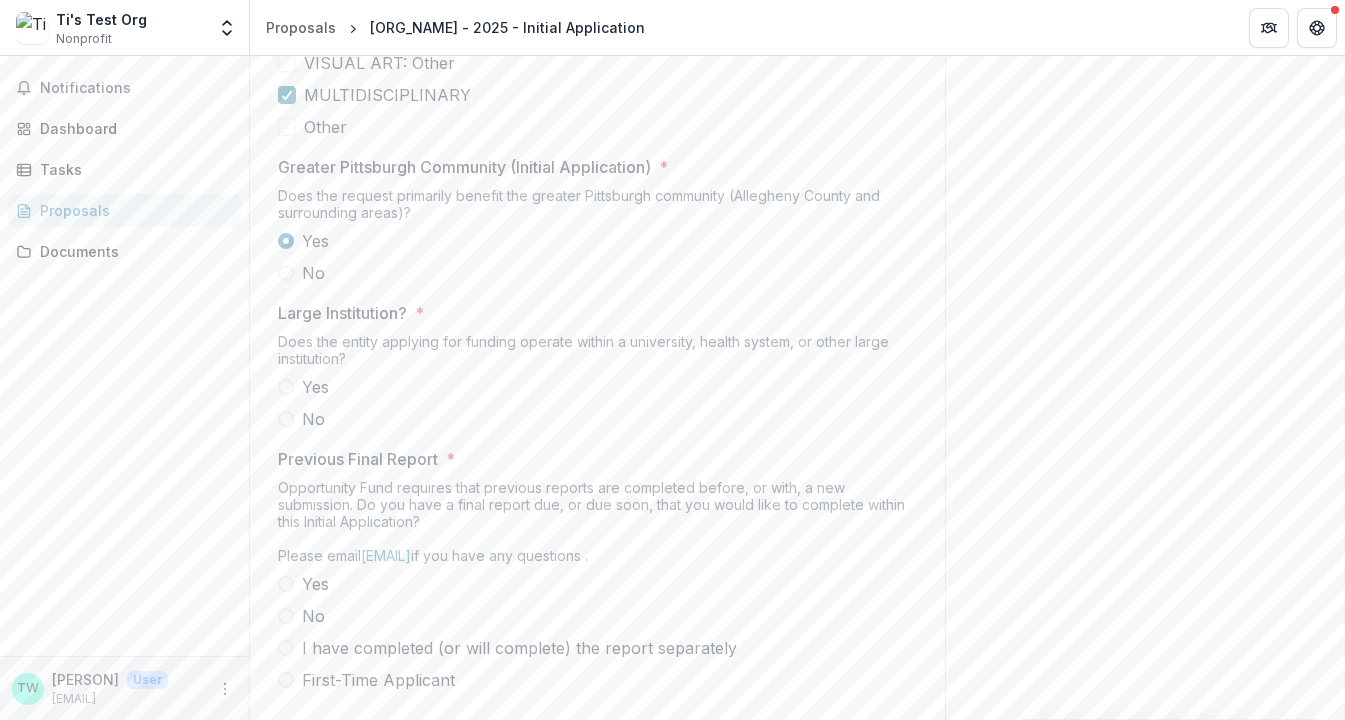 click at bounding box center [286, 419] 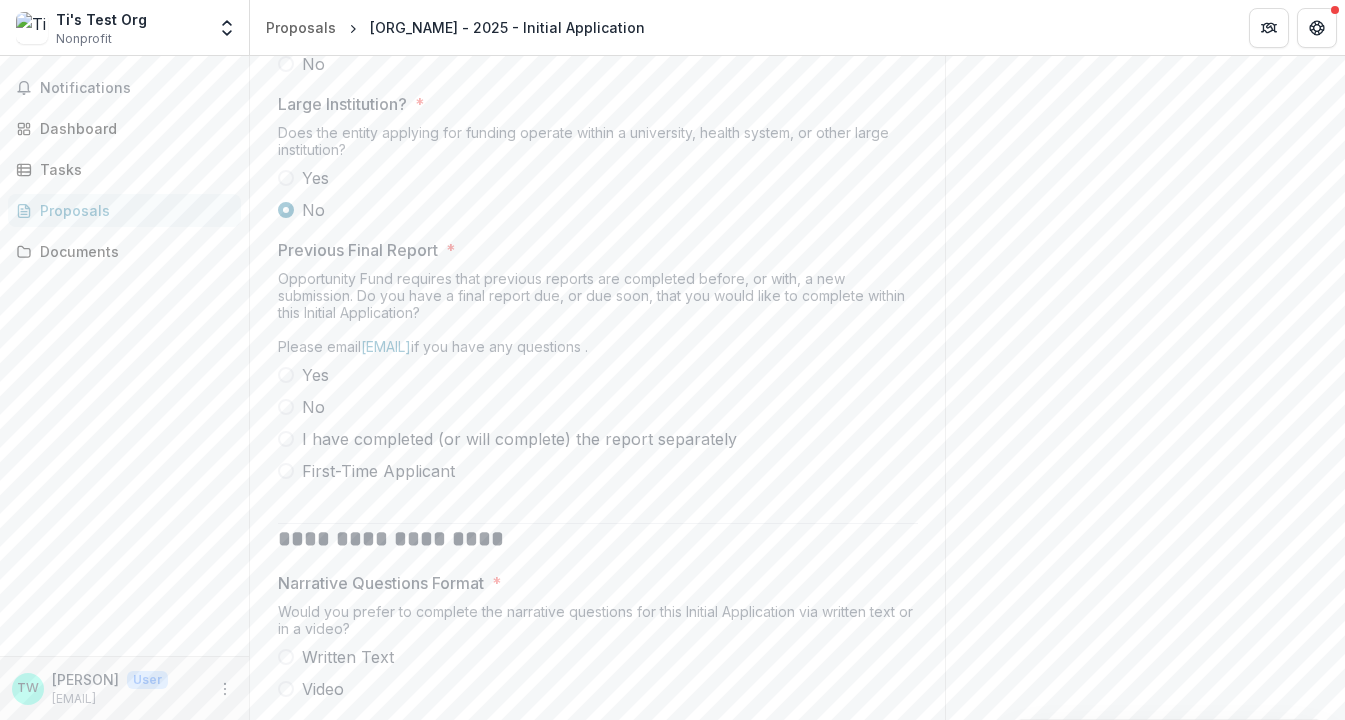 scroll, scrollTop: 3455, scrollLeft: 0, axis: vertical 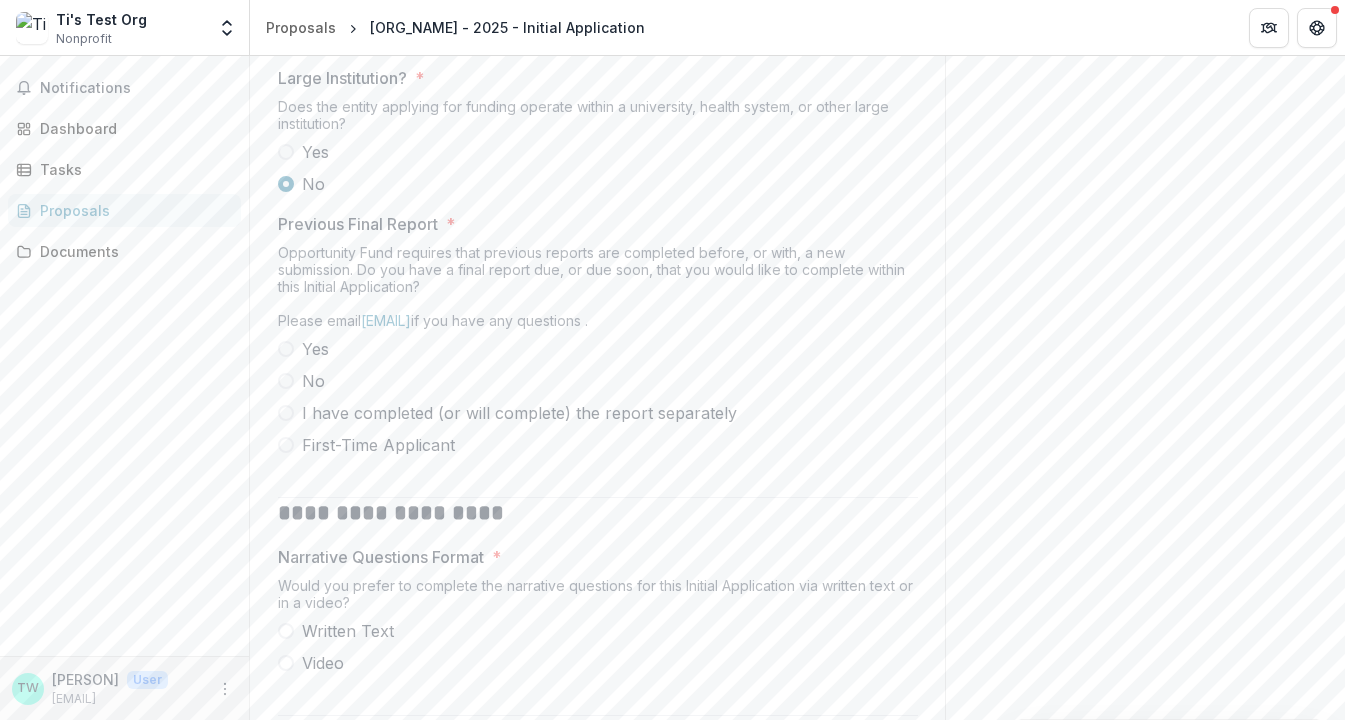 click at bounding box center (286, 152) 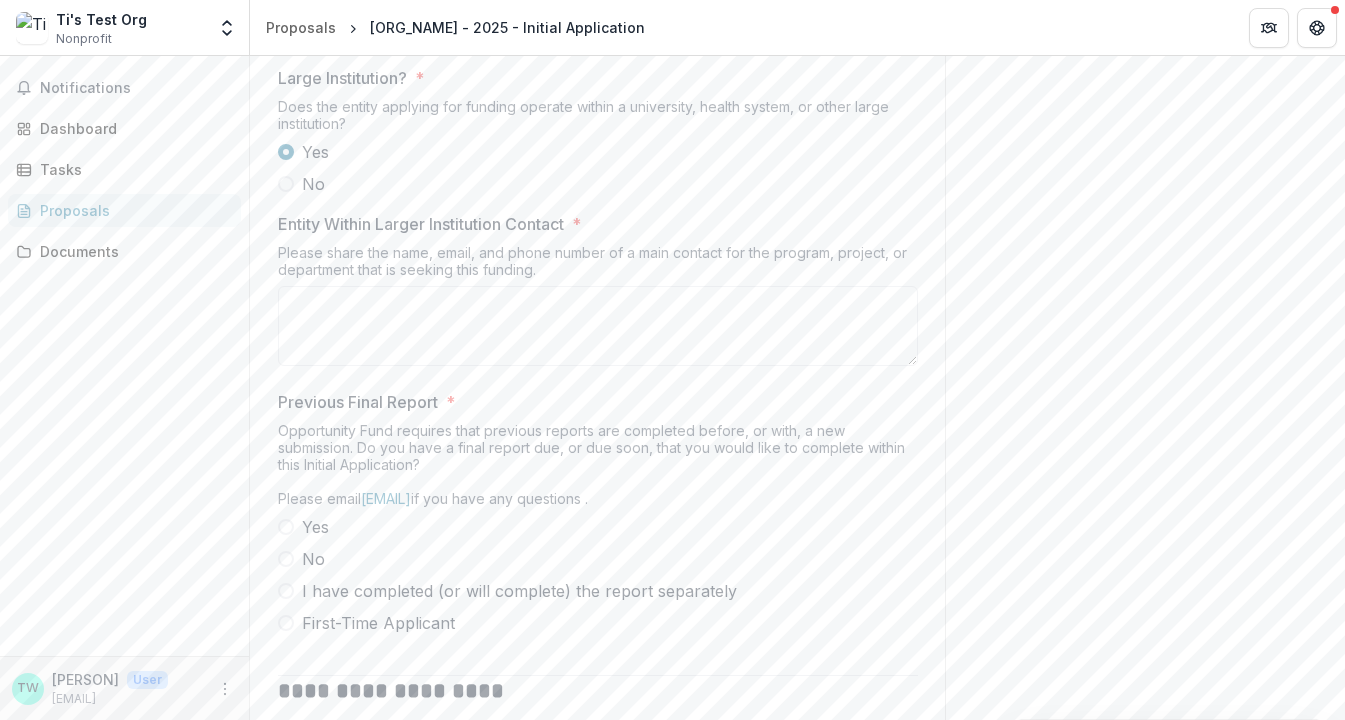 scroll, scrollTop: 3520, scrollLeft: 0, axis: vertical 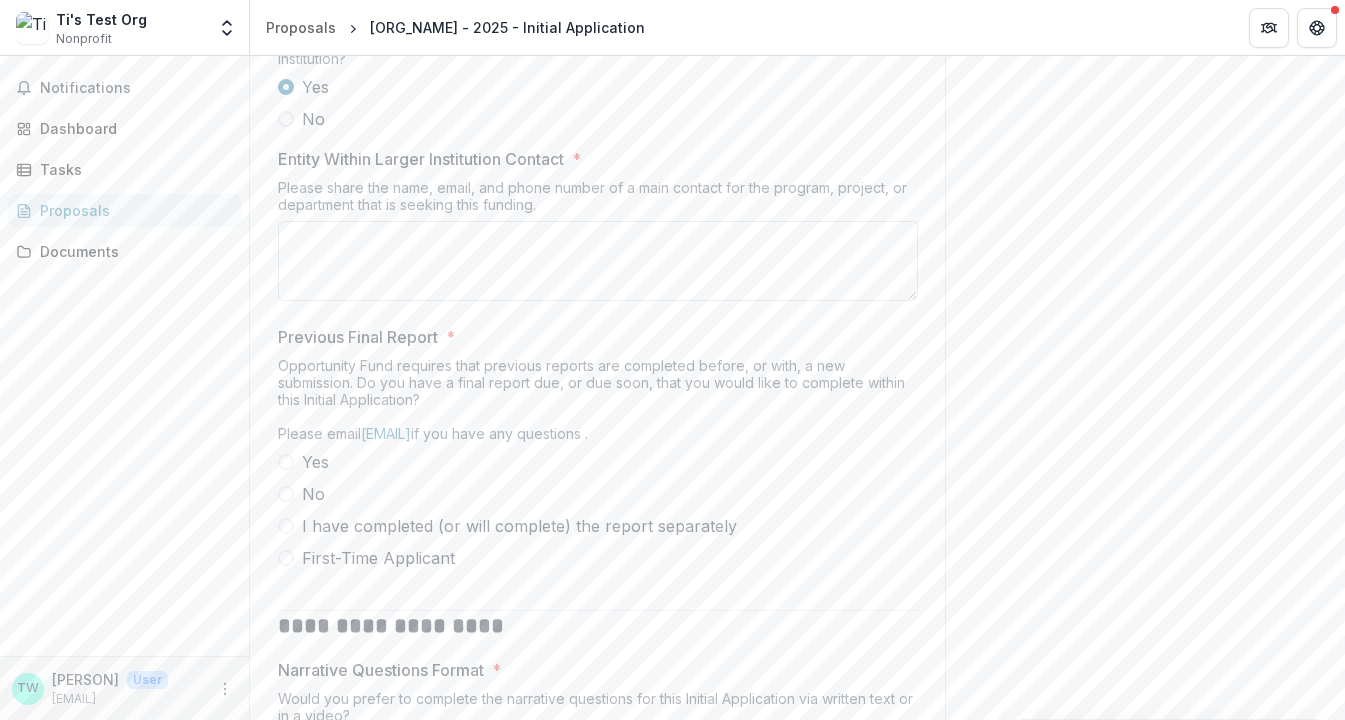 click on "Entity Within Larger Institution Contact *" at bounding box center (598, 261) 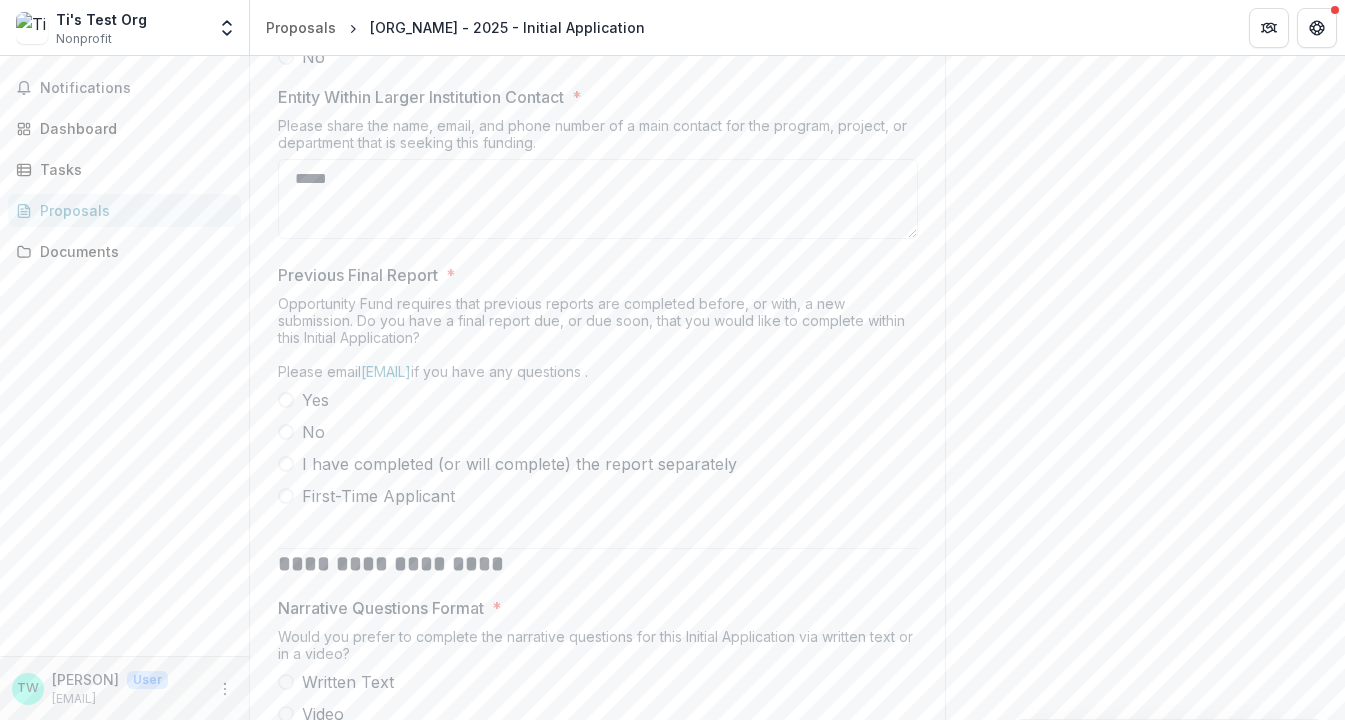 scroll, scrollTop: 3587, scrollLeft: 0, axis: vertical 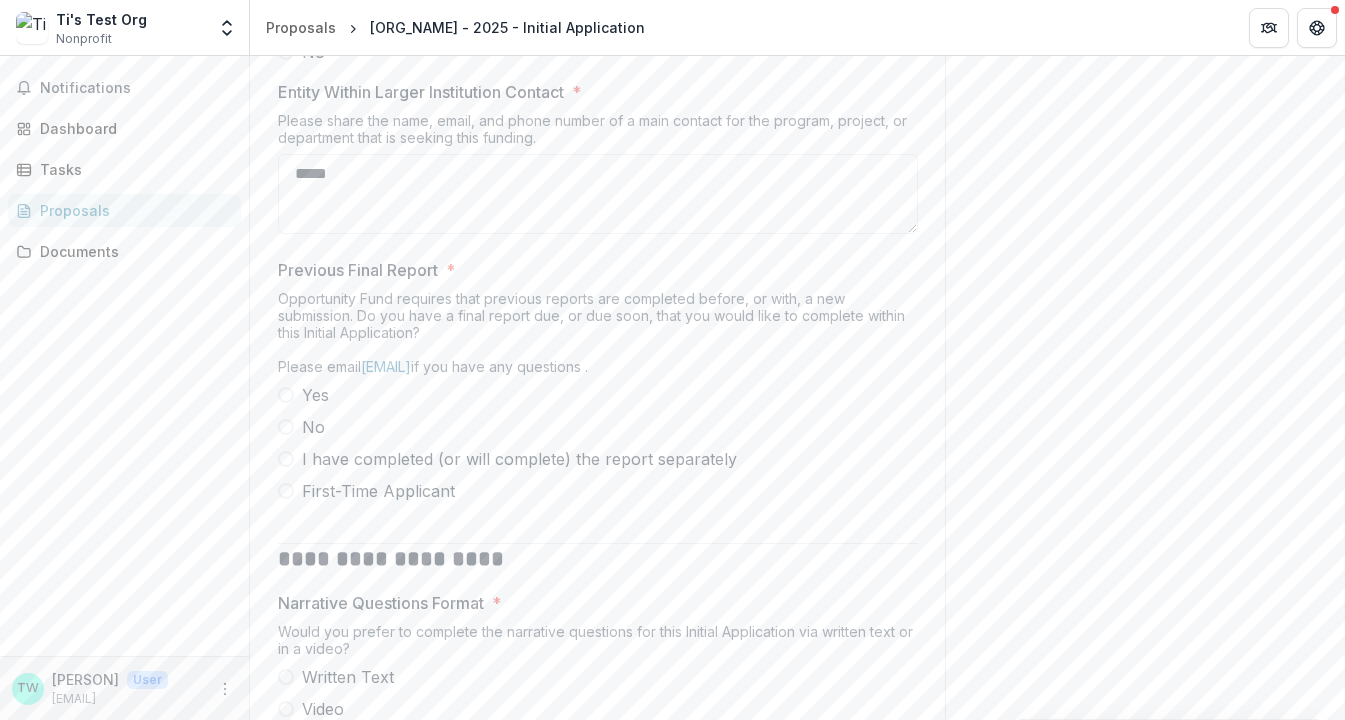 type on "*****" 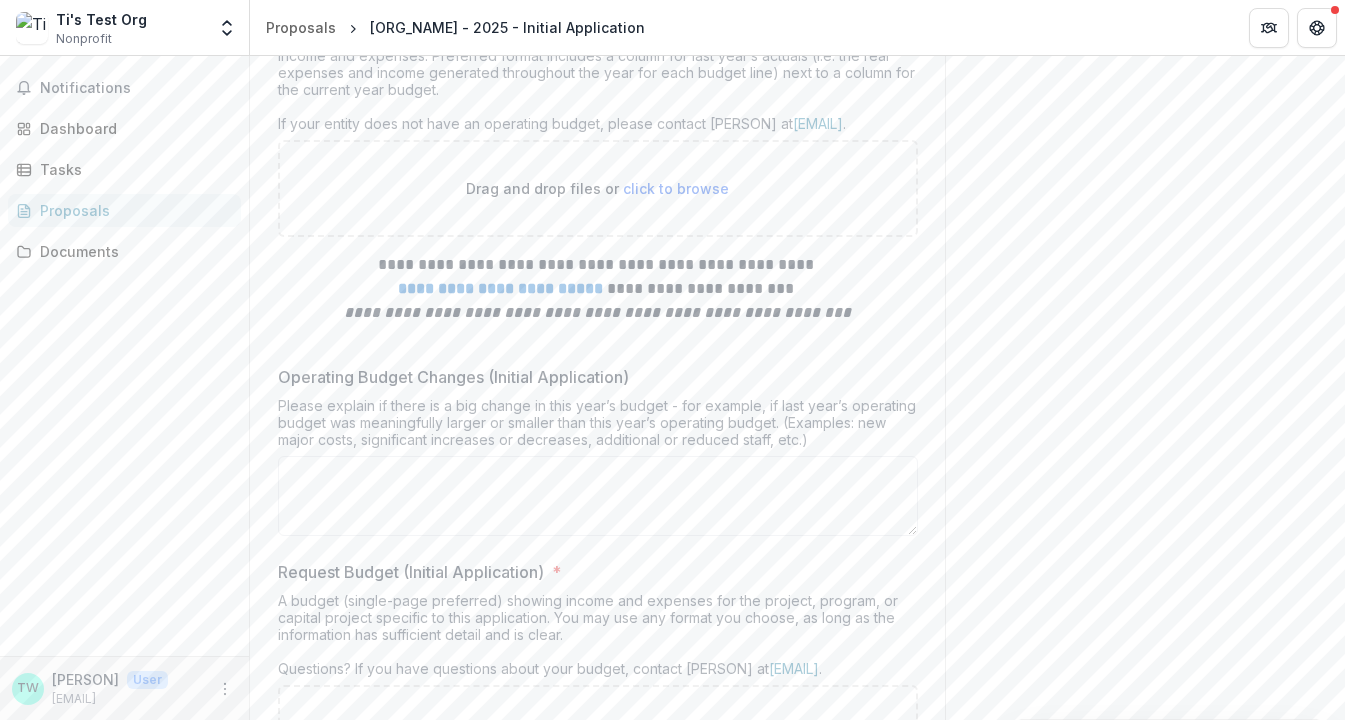 scroll, scrollTop: 6421, scrollLeft: 0, axis: vertical 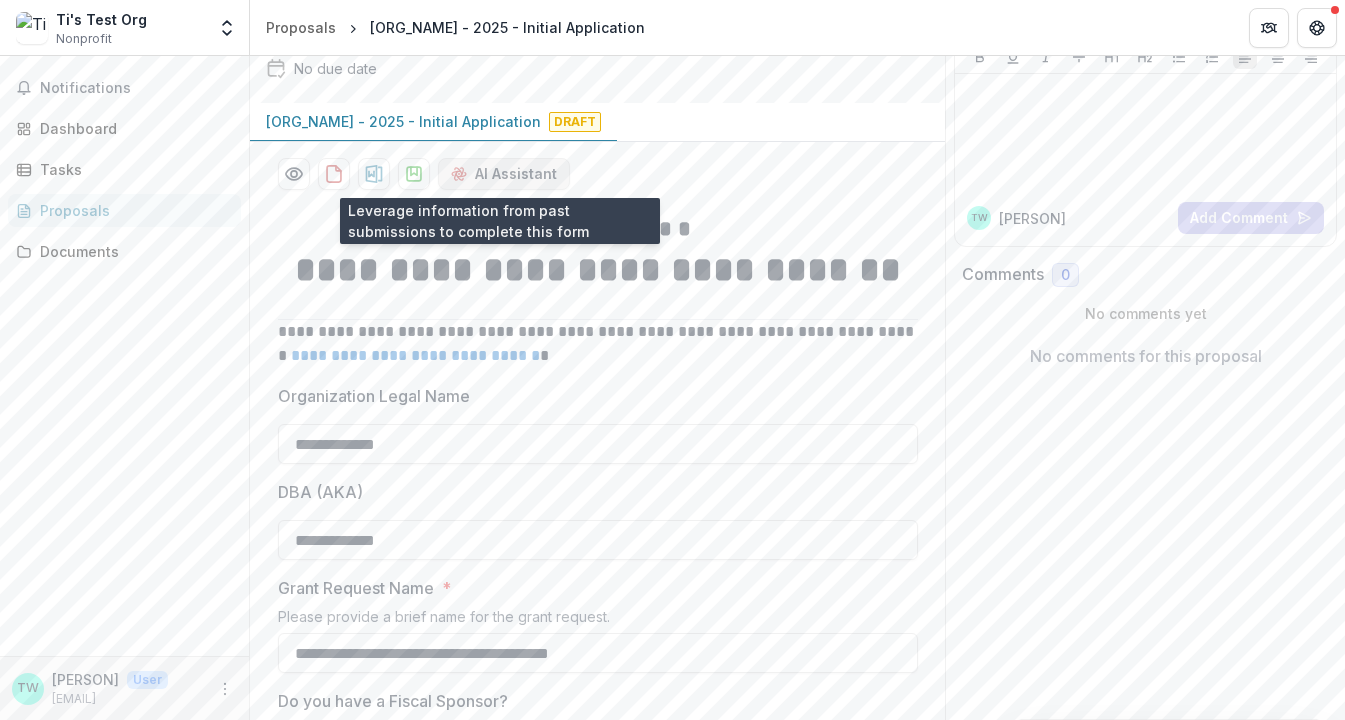 click on "AI Assistant" at bounding box center (504, 174) 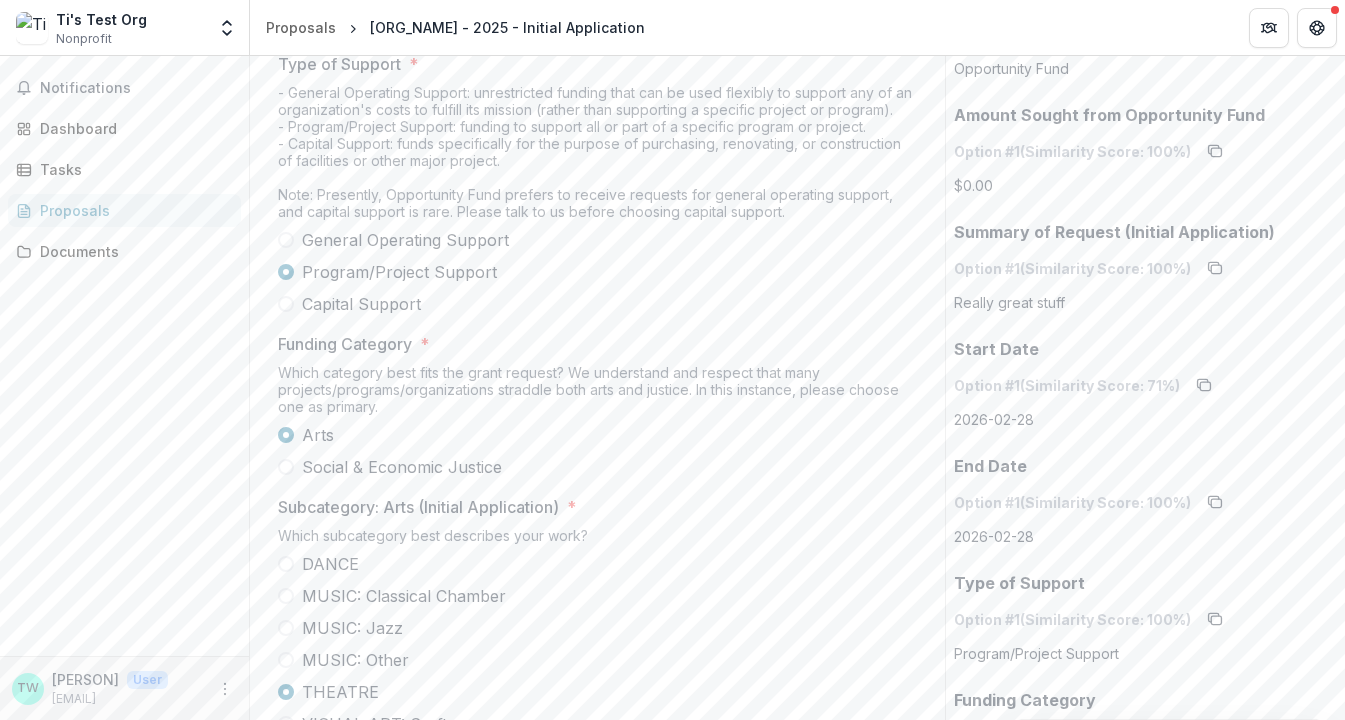 scroll, scrollTop: 0, scrollLeft: 0, axis: both 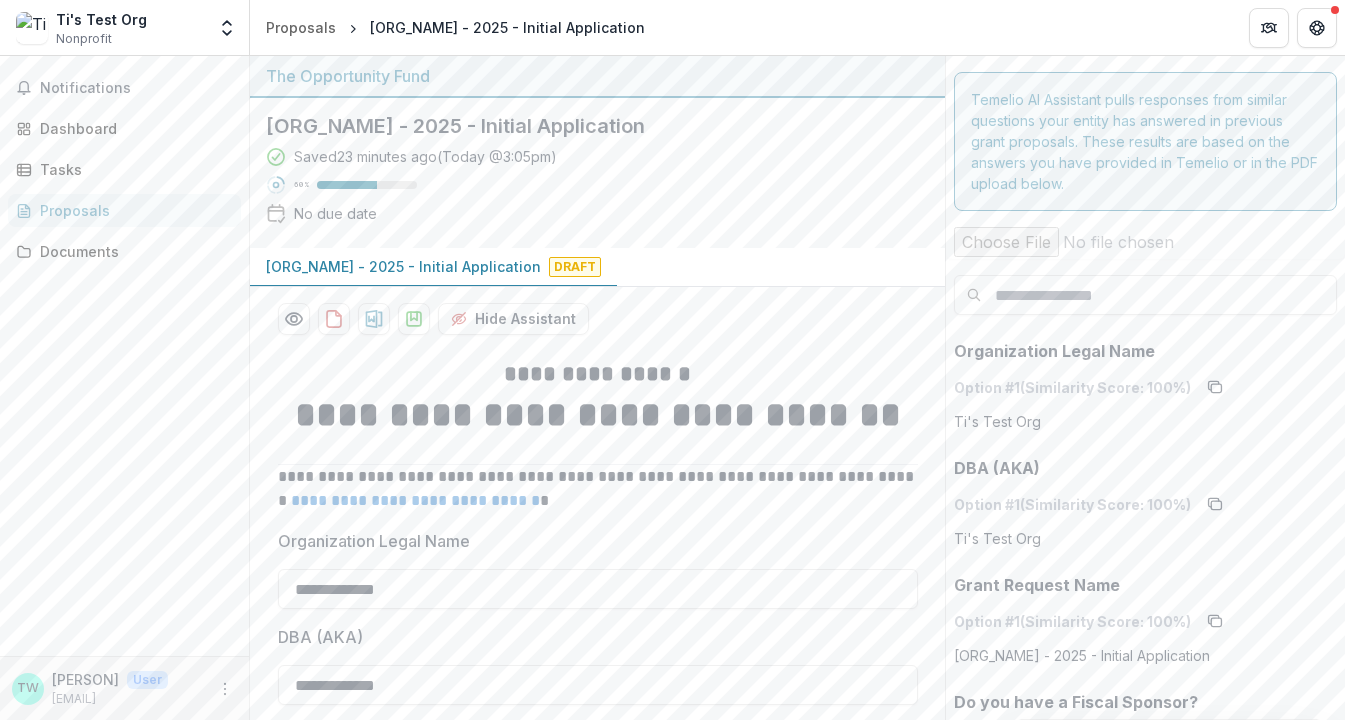 click on "Saved  23 minutes ago  ( Today   @  [TIME] ) 60 % No due date" at bounding box center [581, 189] 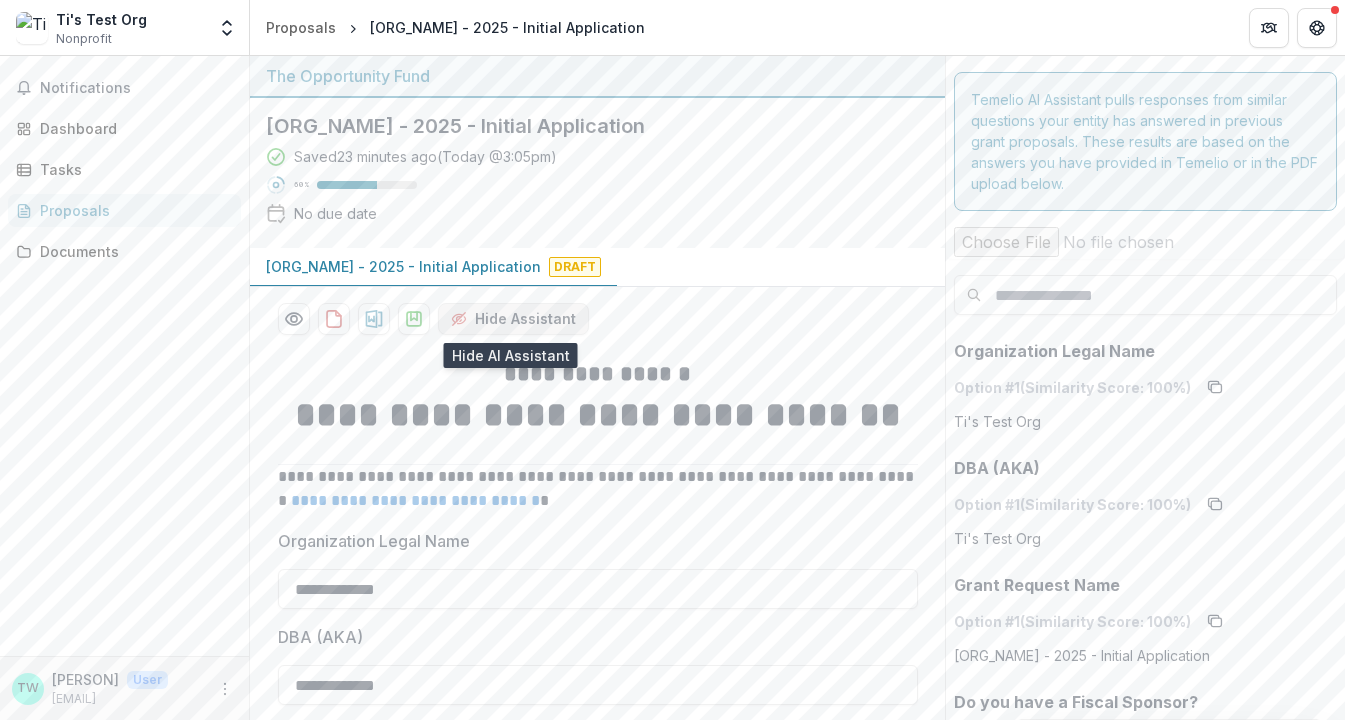 click on "Hide Assistant" at bounding box center (513, 319) 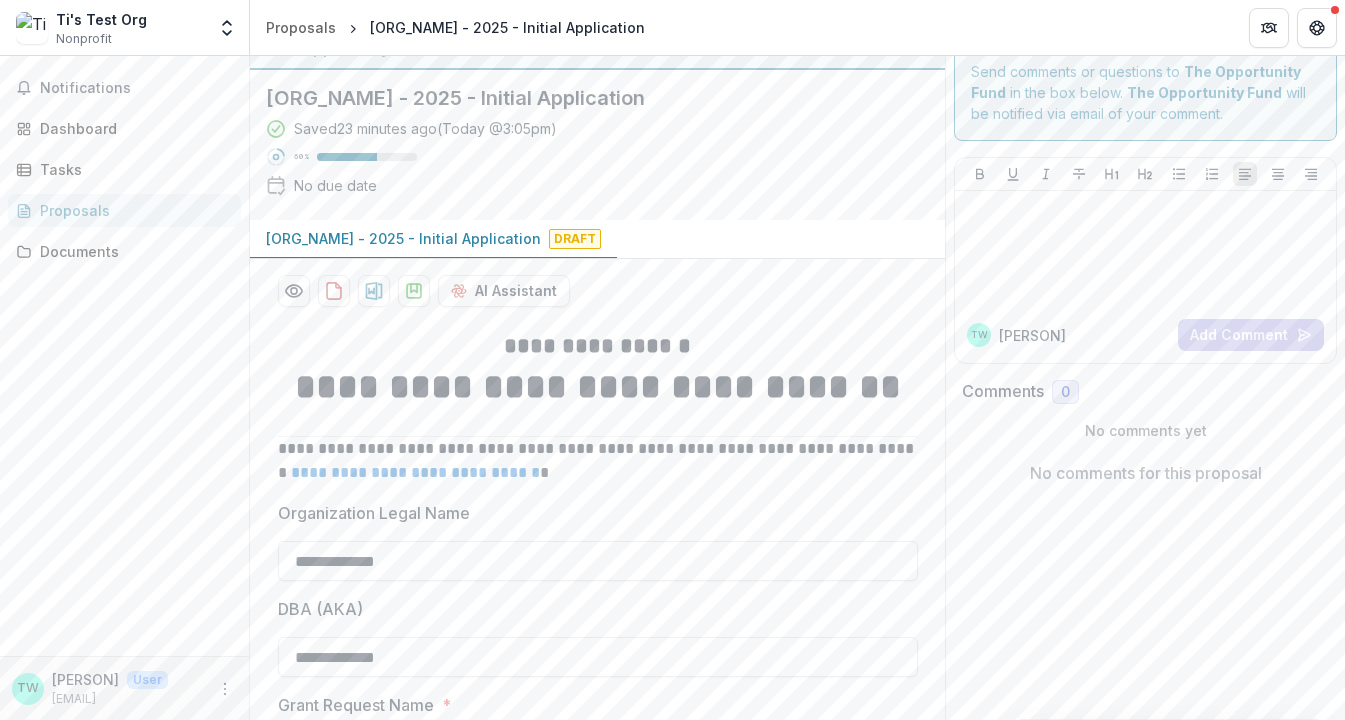 scroll, scrollTop: 31, scrollLeft: 0, axis: vertical 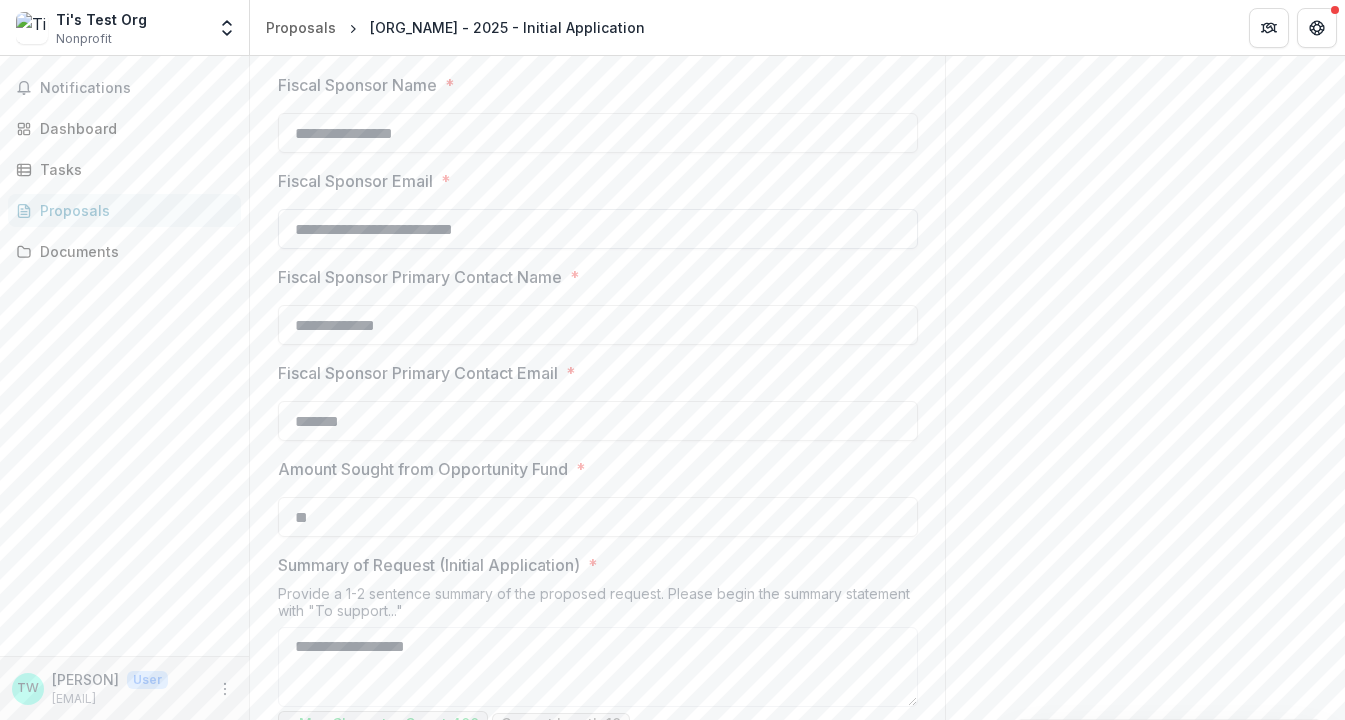 drag, startPoint x: 455, startPoint y: 233, endPoint x: 404, endPoint y: 235, distance: 51.0392 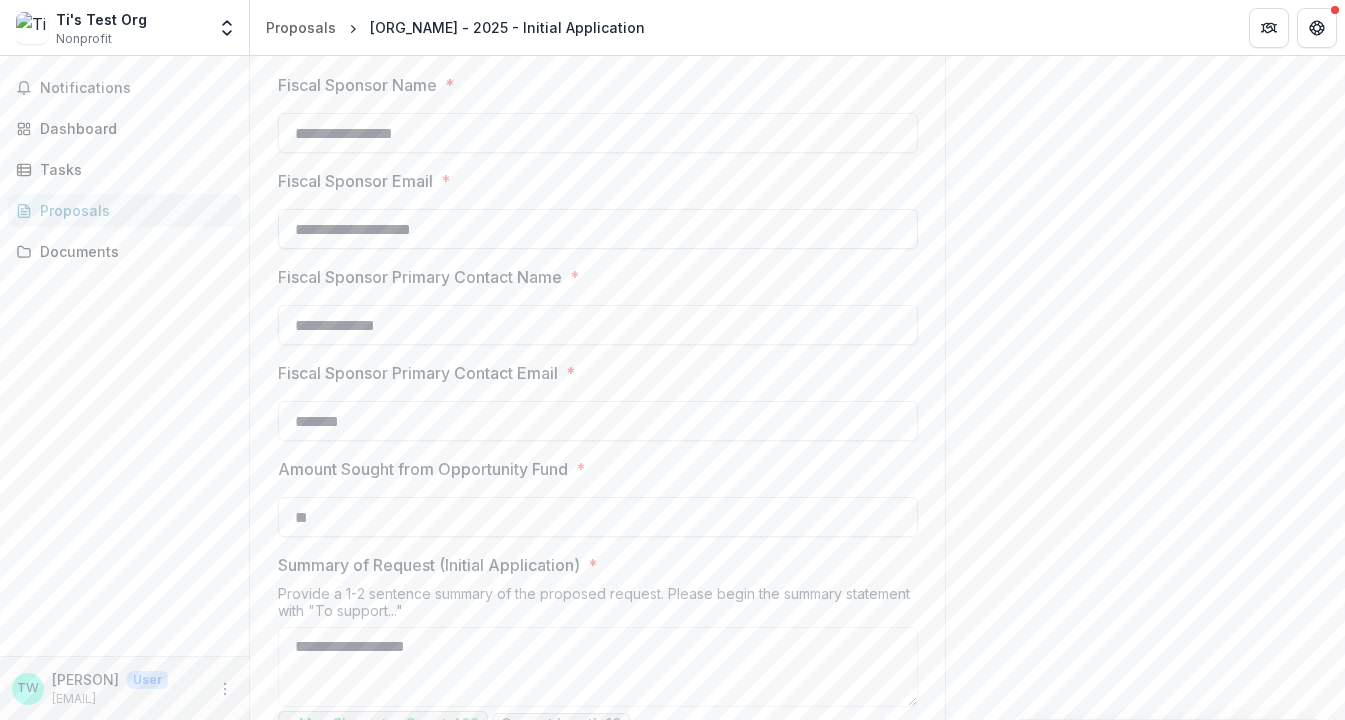 drag, startPoint x: 358, startPoint y: 233, endPoint x: 311, endPoint y: 235, distance: 47.042534 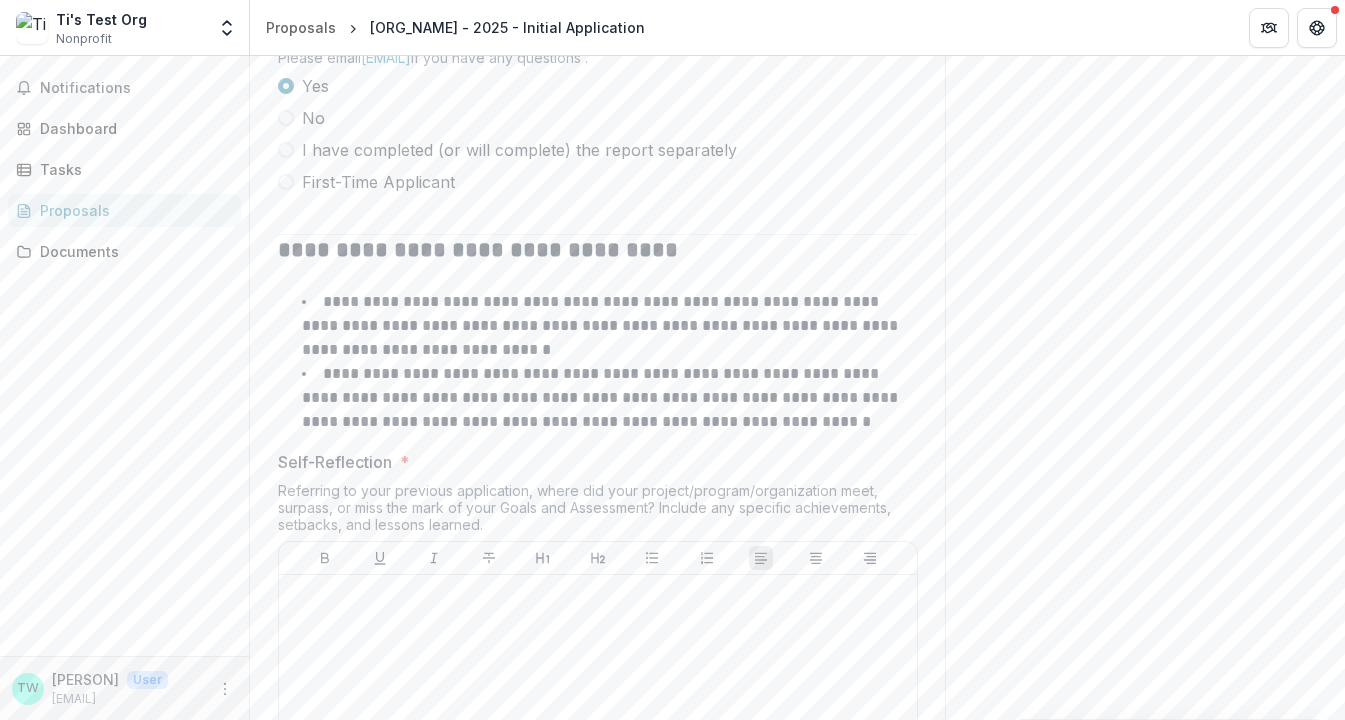 scroll, scrollTop: 3778, scrollLeft: 0, axis: vertical 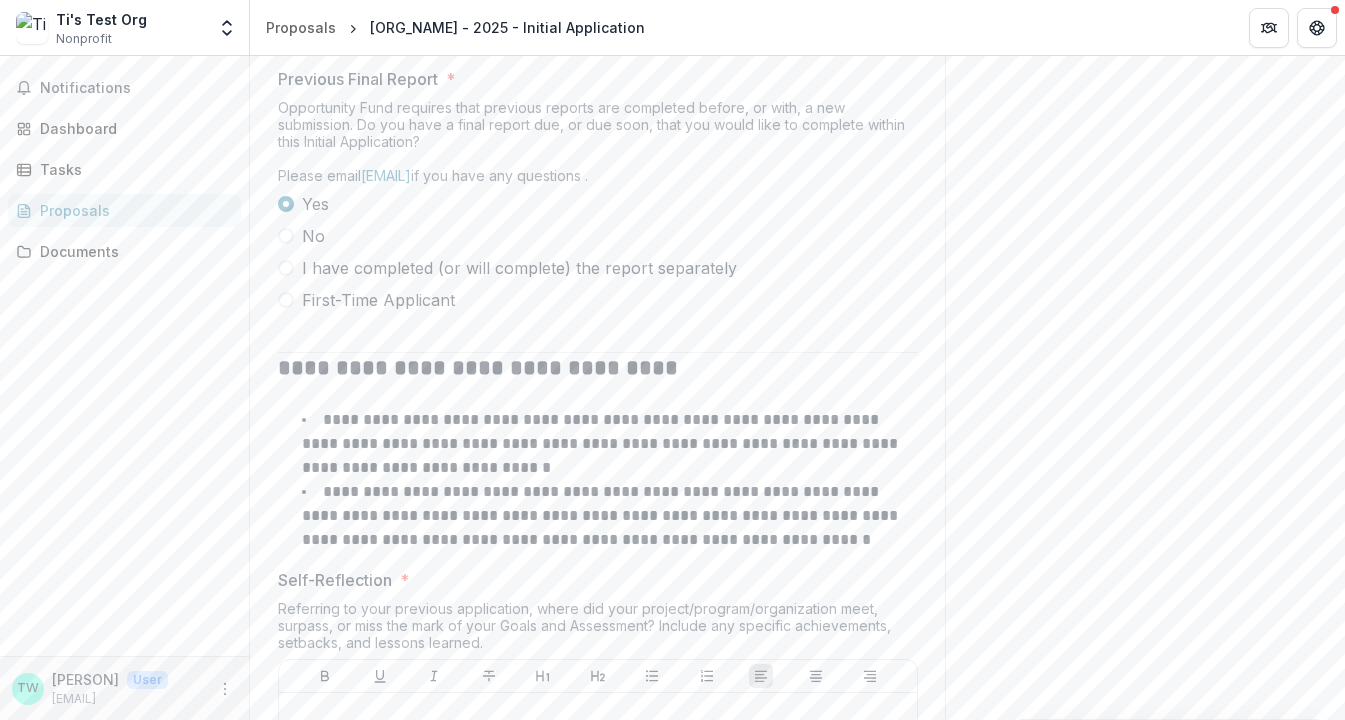 type on "**********" 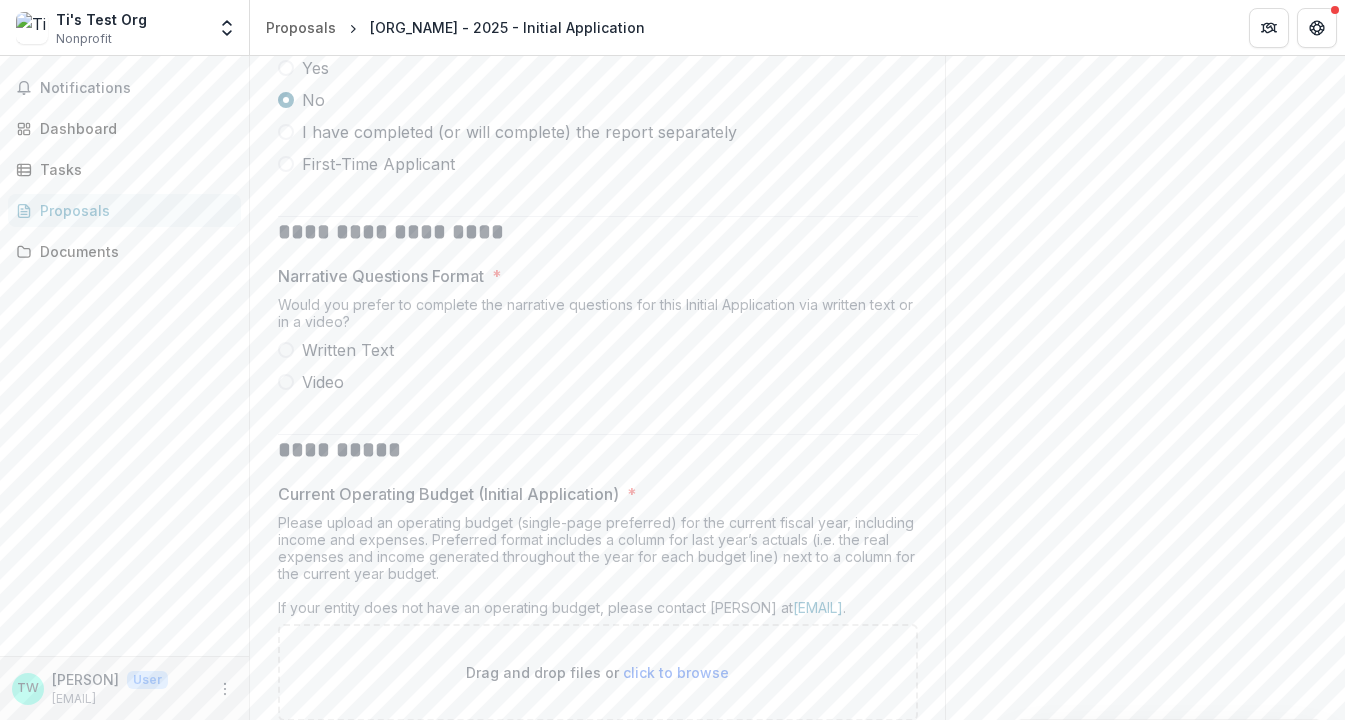 scroll, scrollTop: 3940, scrollLeft: 0, axis: vertical 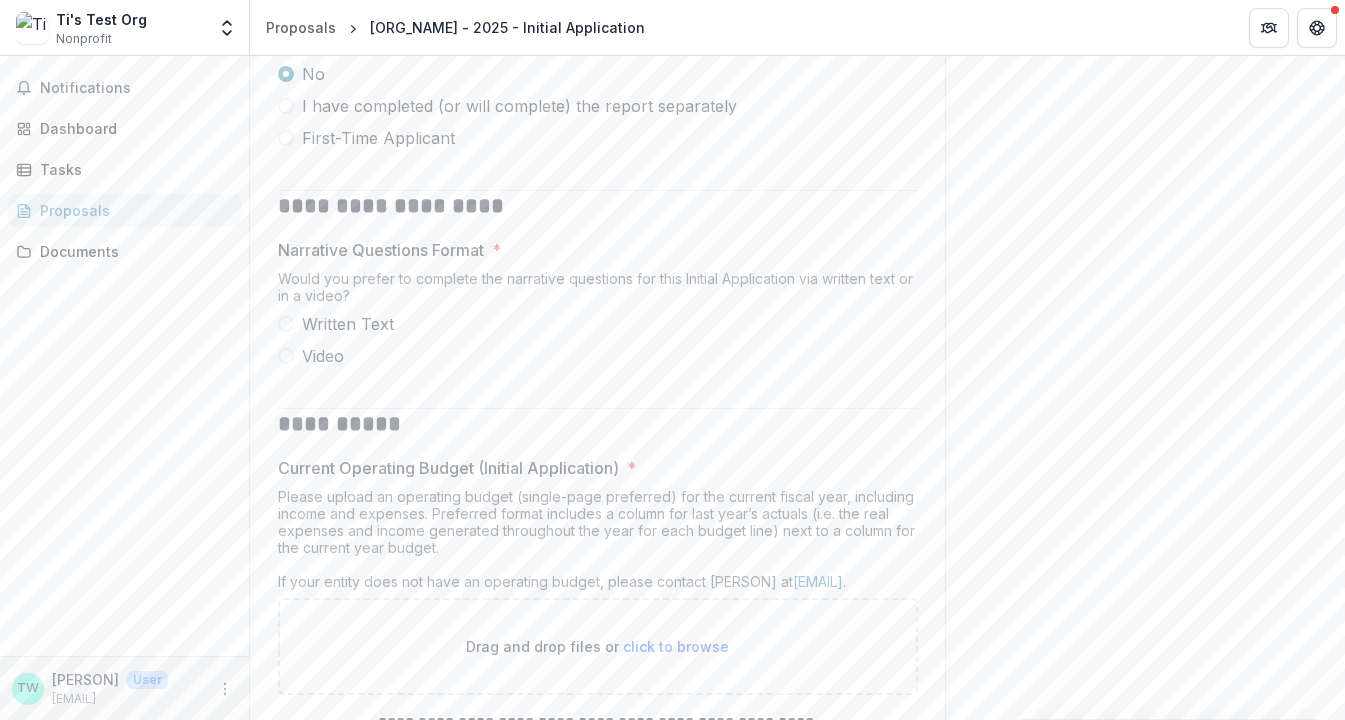 click at bounding box center (286, 324) 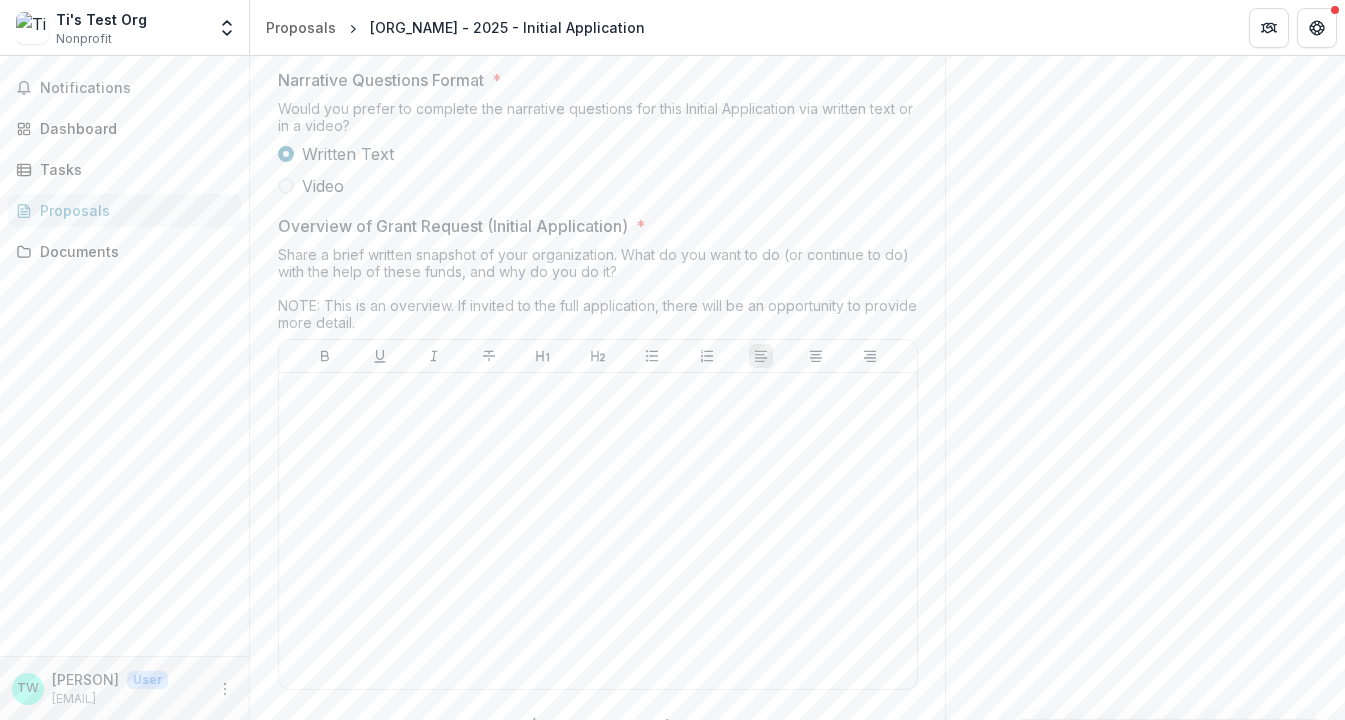 scroll, scrollTop: 4113, scrollLeft: 0, axis: vertical 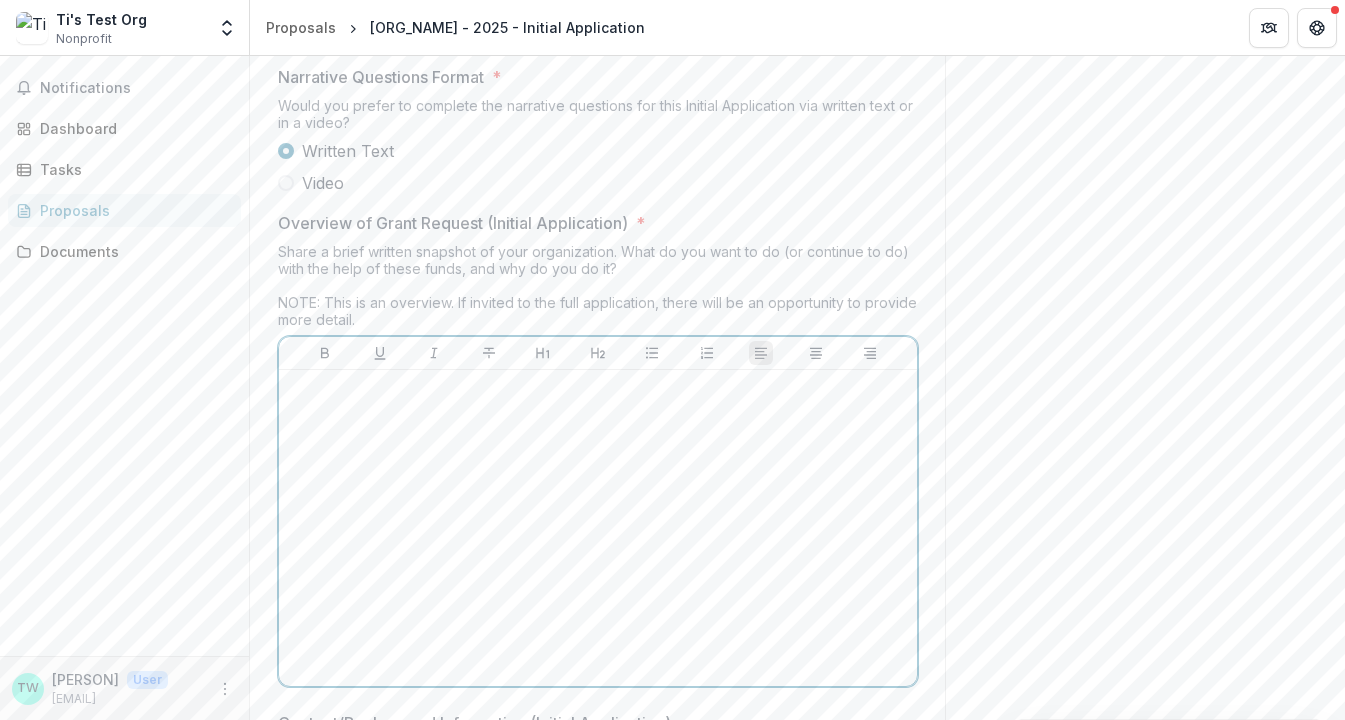 click at bounding box center (598, 528) 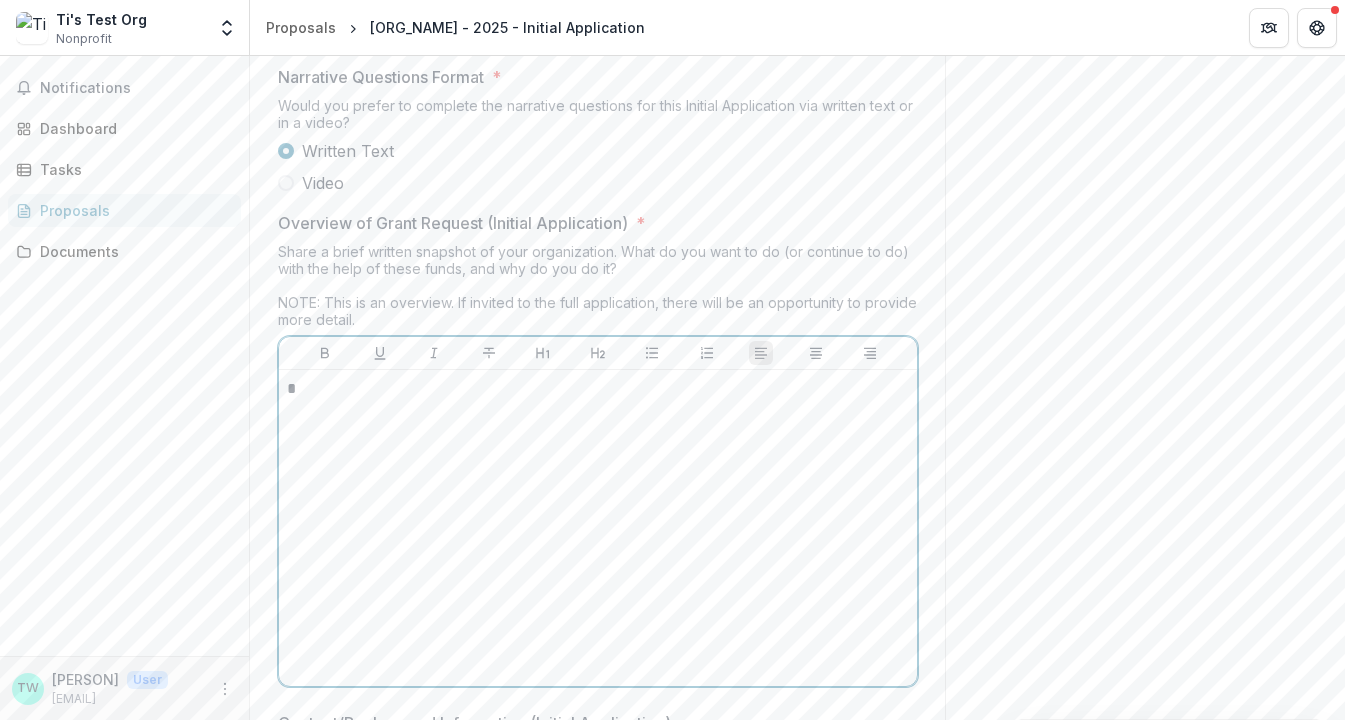 type 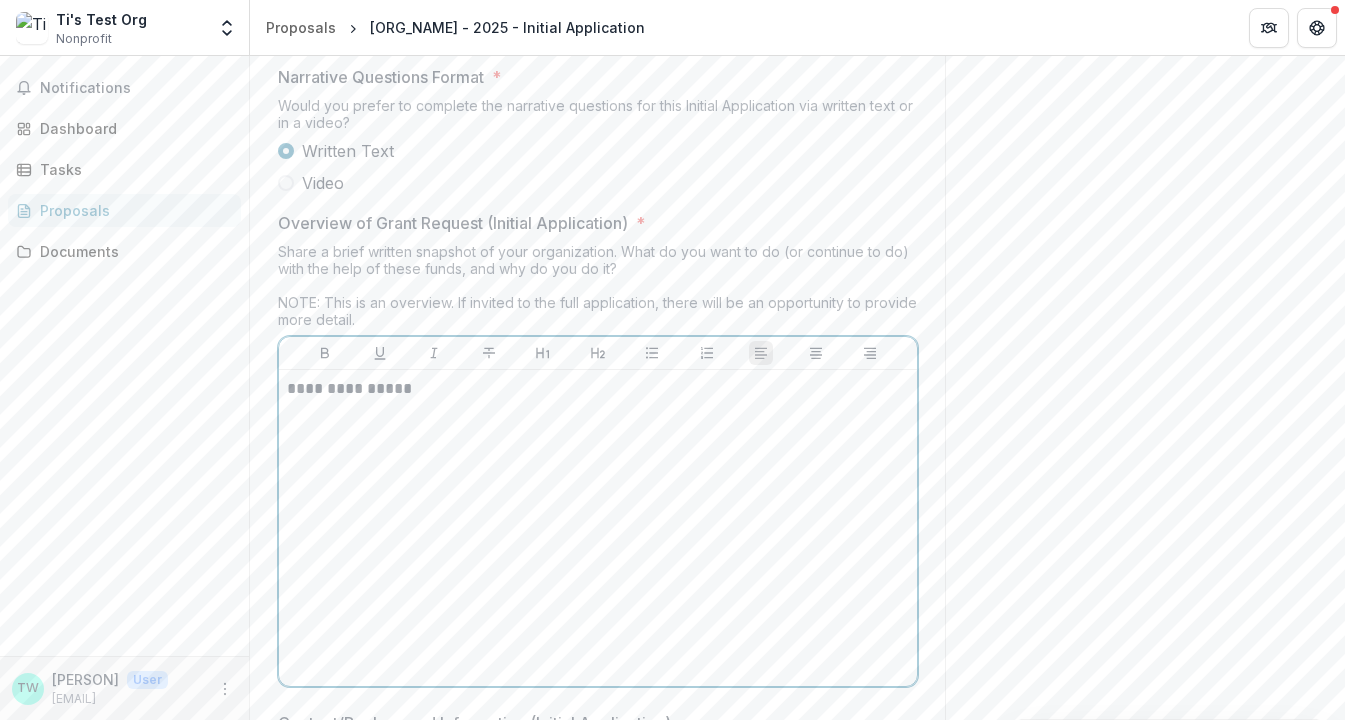 click on "**********" at bounding box center (598, 389) 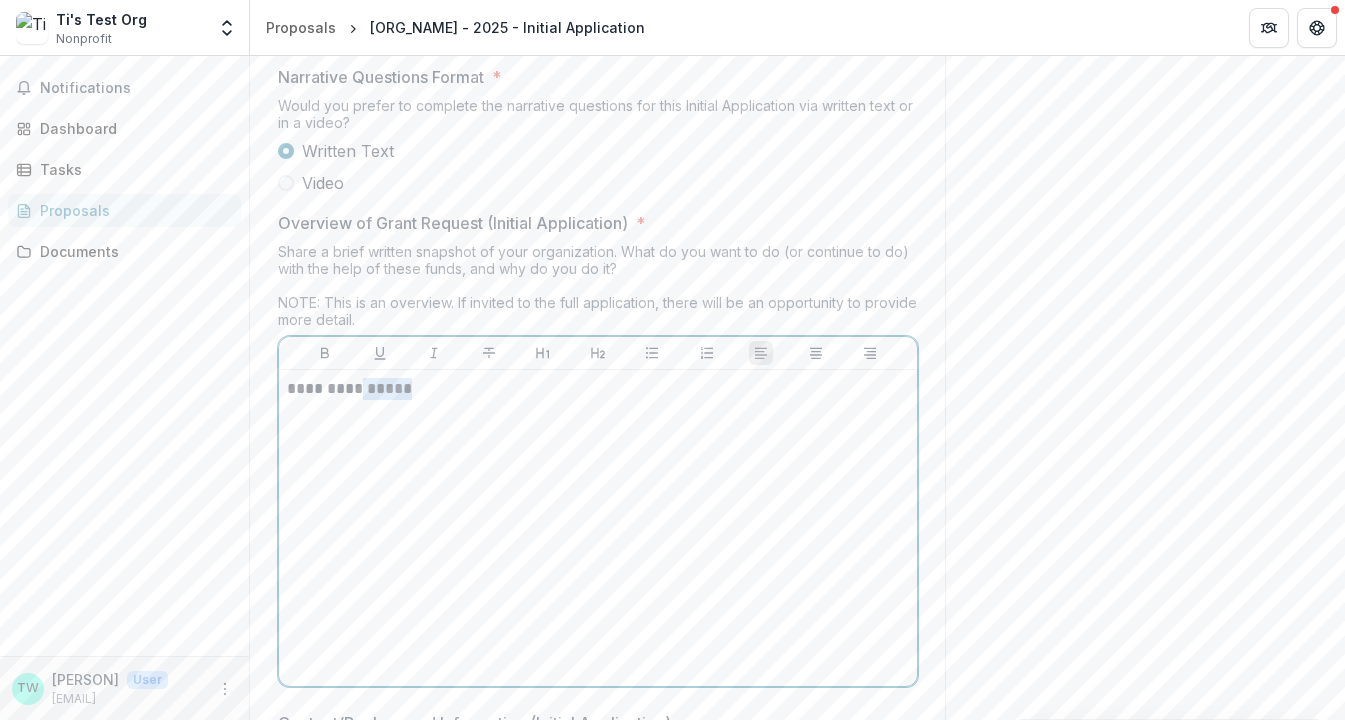click on "**********" at bounding box center [598, 389] 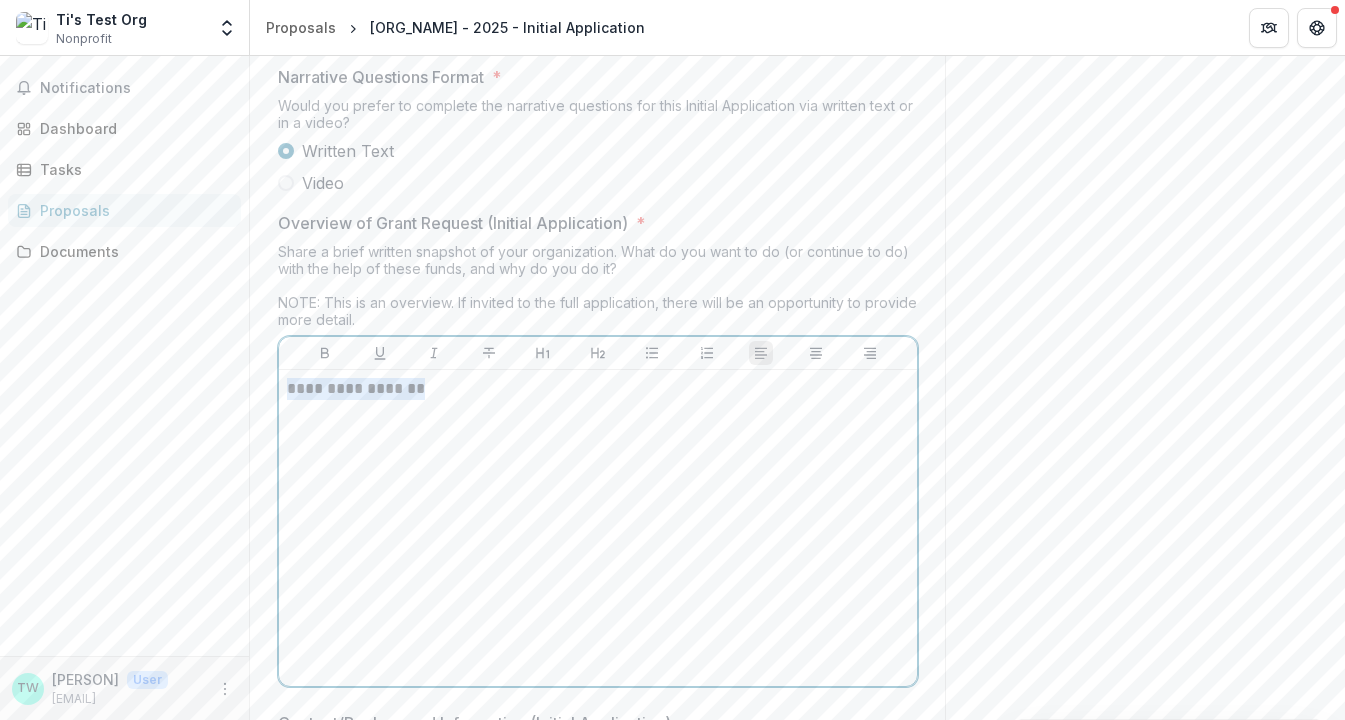 drag, startPoint x: 425, startPoint y: 394, endPoint x: 244, endPoint y: 385, distance: 181.22362 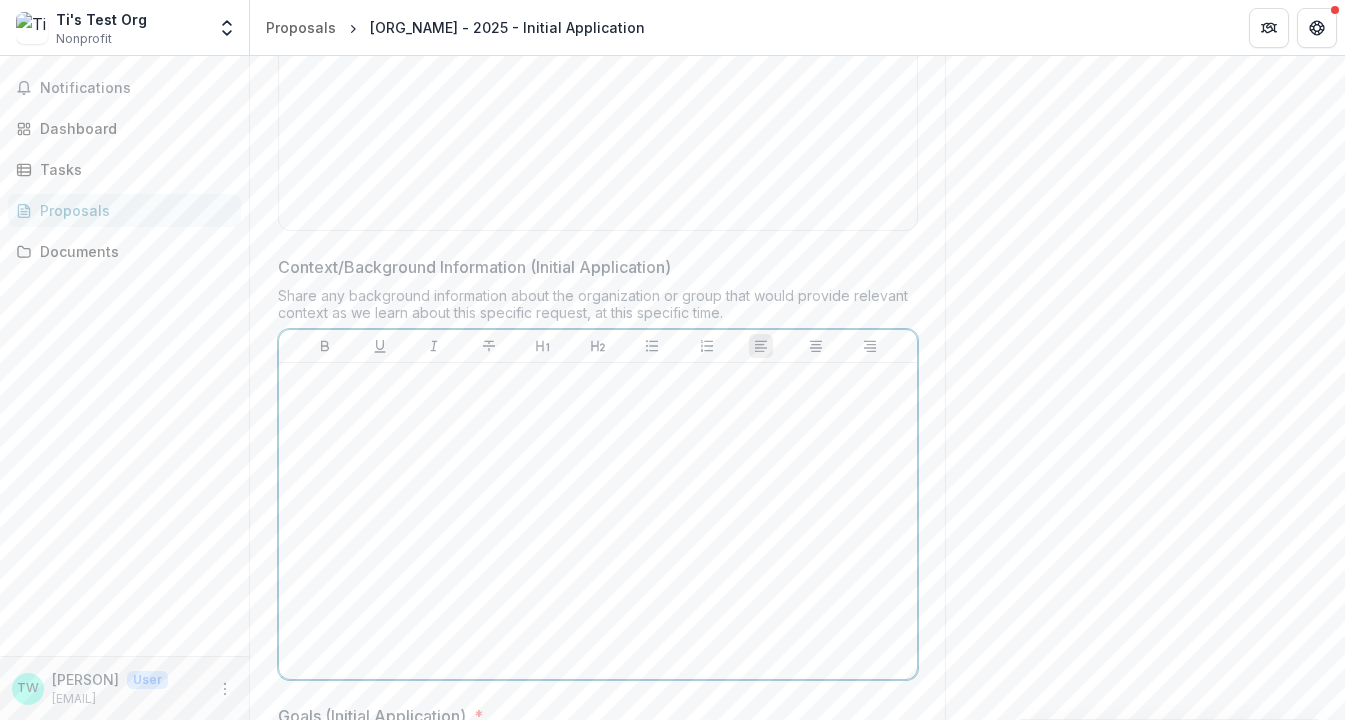 click at bounding box center [598, 521] 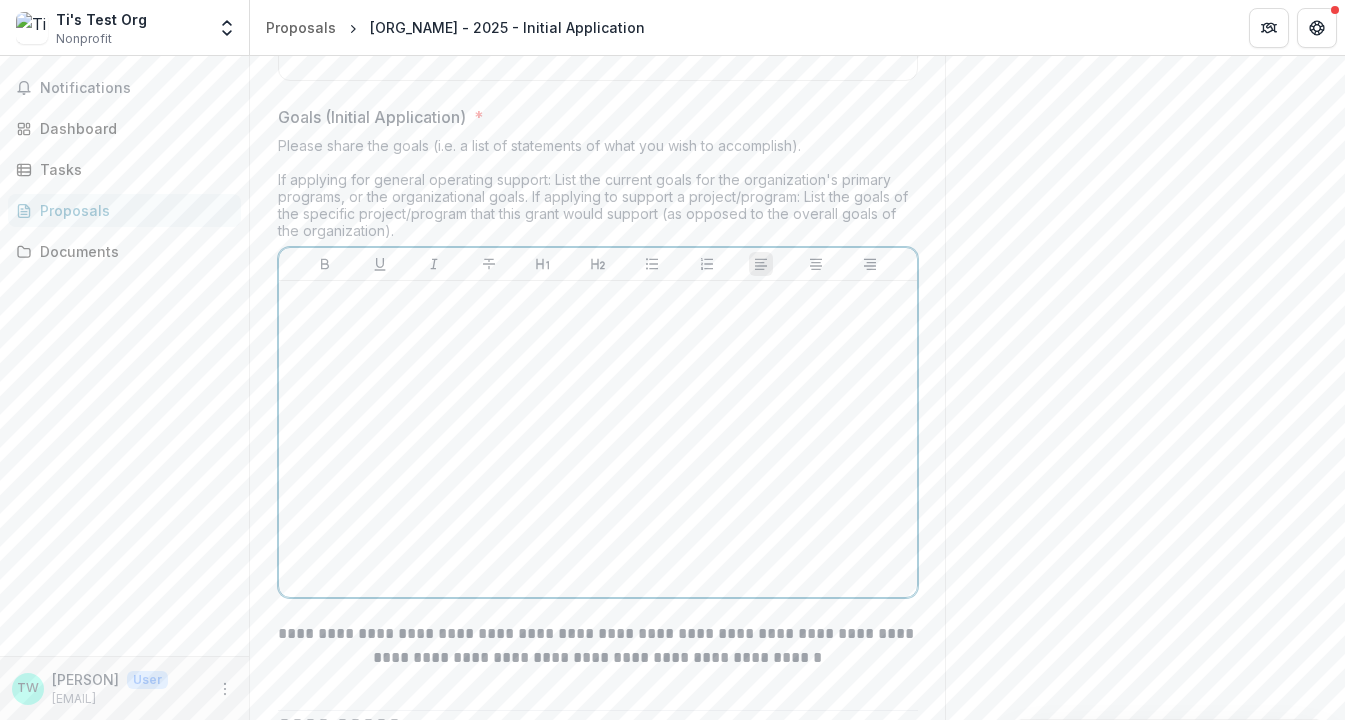 click at bounding box center (598, 439) 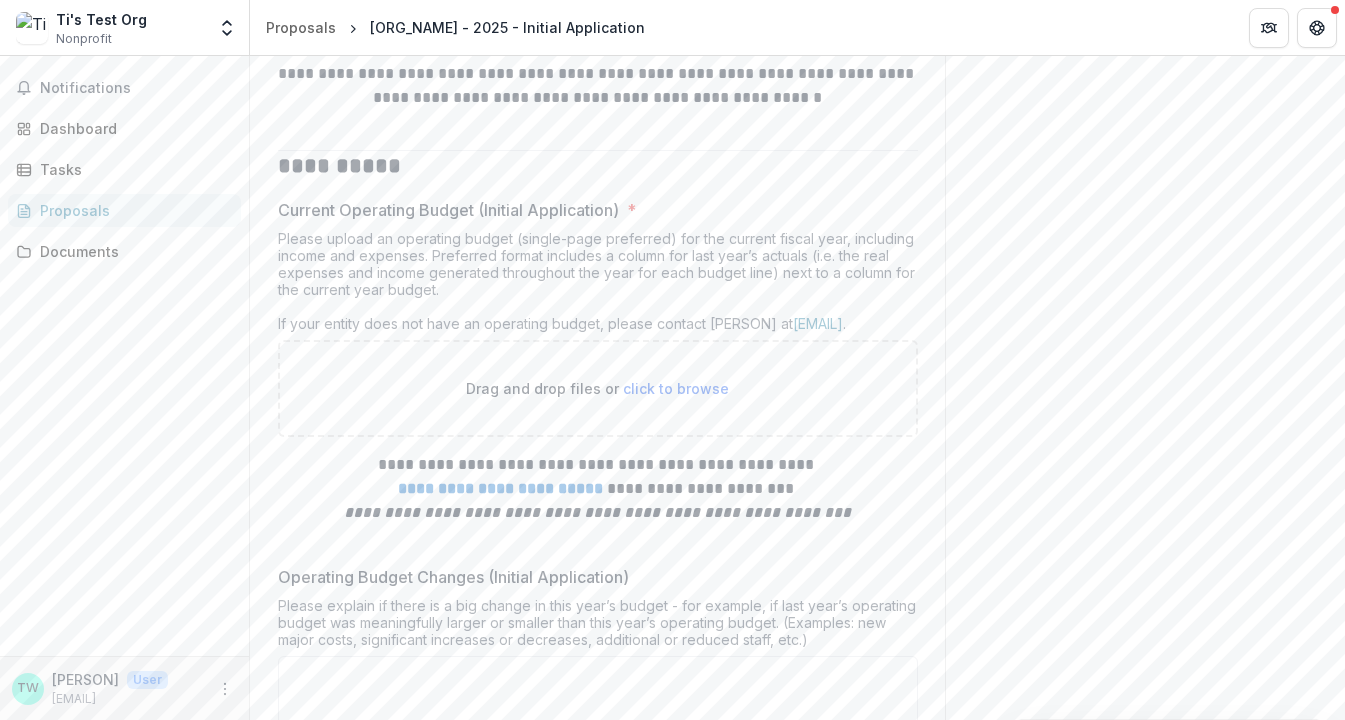 scroll, scrollTop: 5729, scrollLeft: 0, axis: vertical 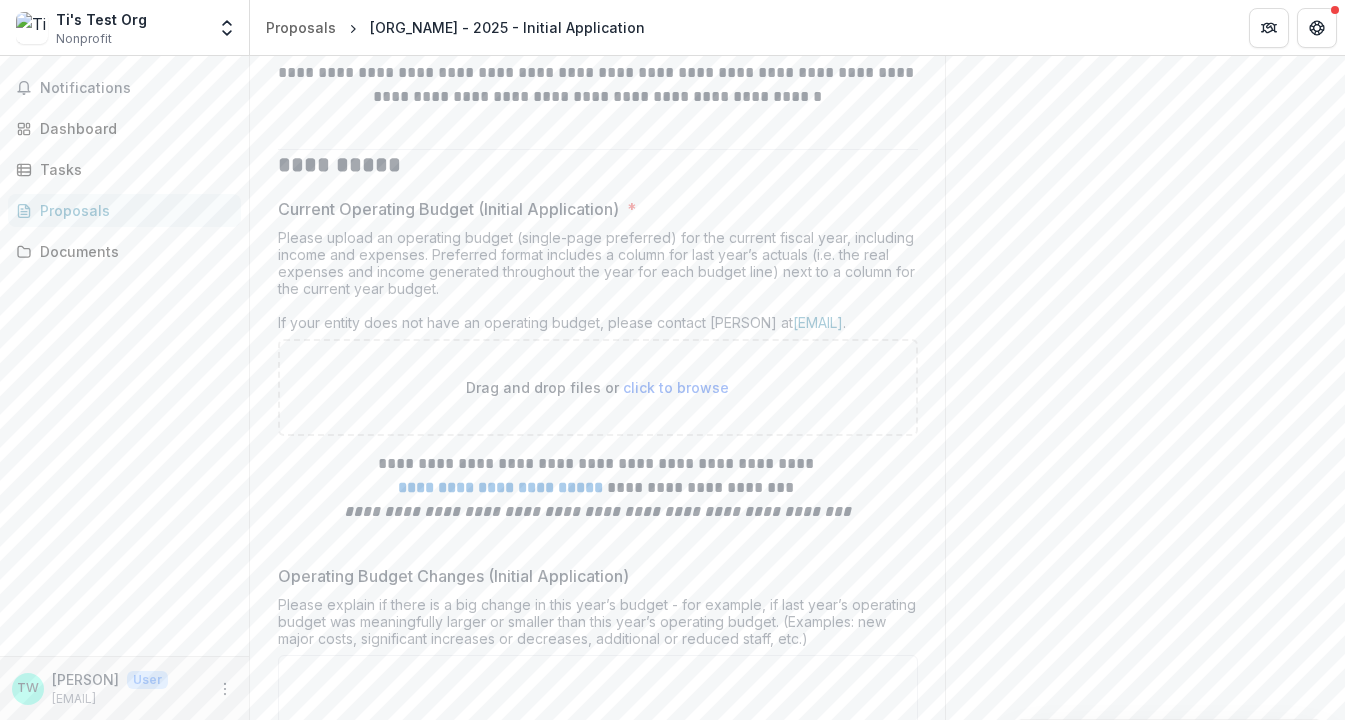 click on "click to browse" at bounding box center [676, 387] 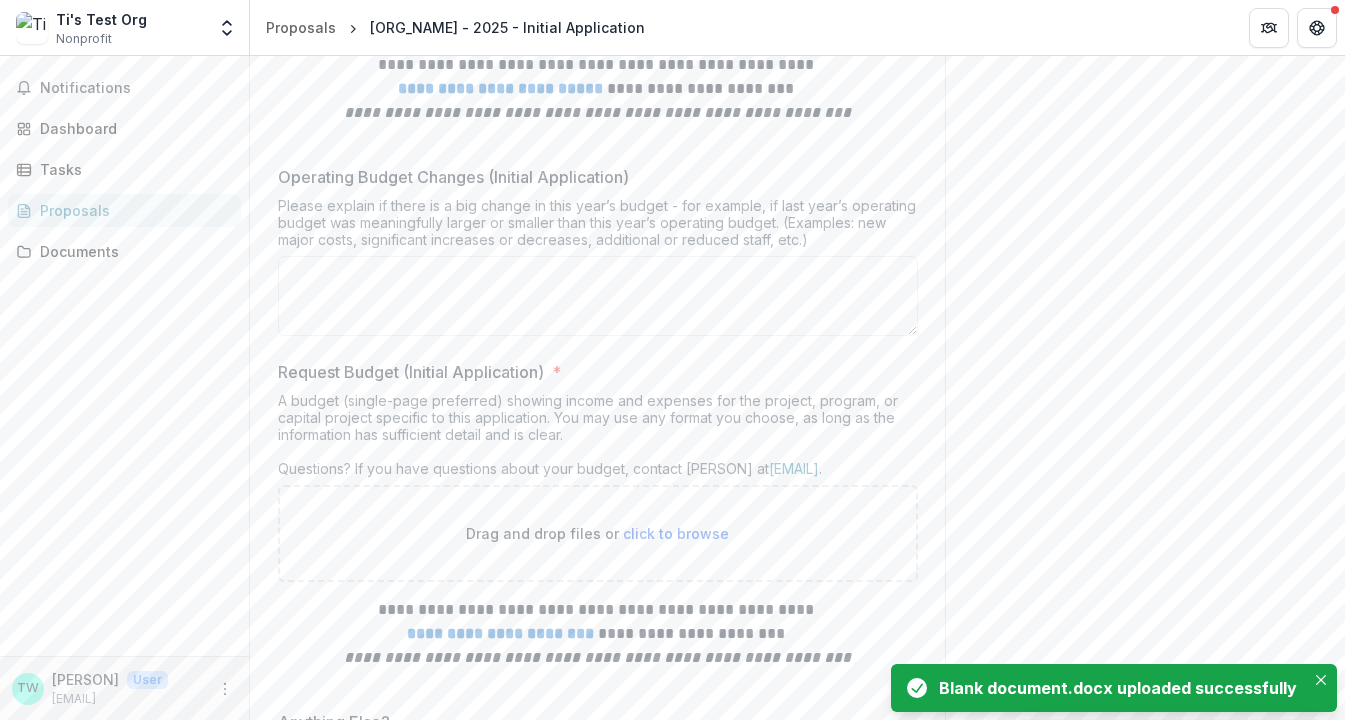 scroll, scrollTop: 6309, scrollLeft: 0, axis: vertical 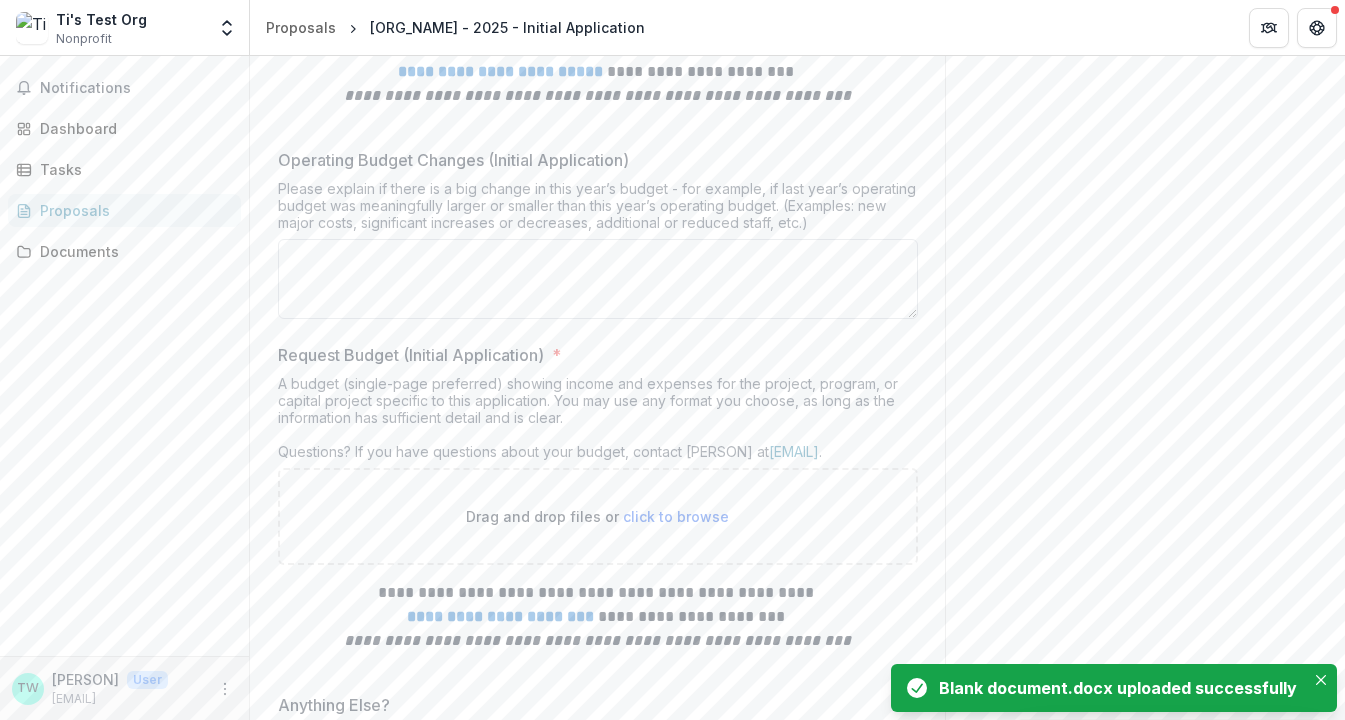 click on "Operating Budget Changes (Initial Application)" at bounding box center (598, 279) 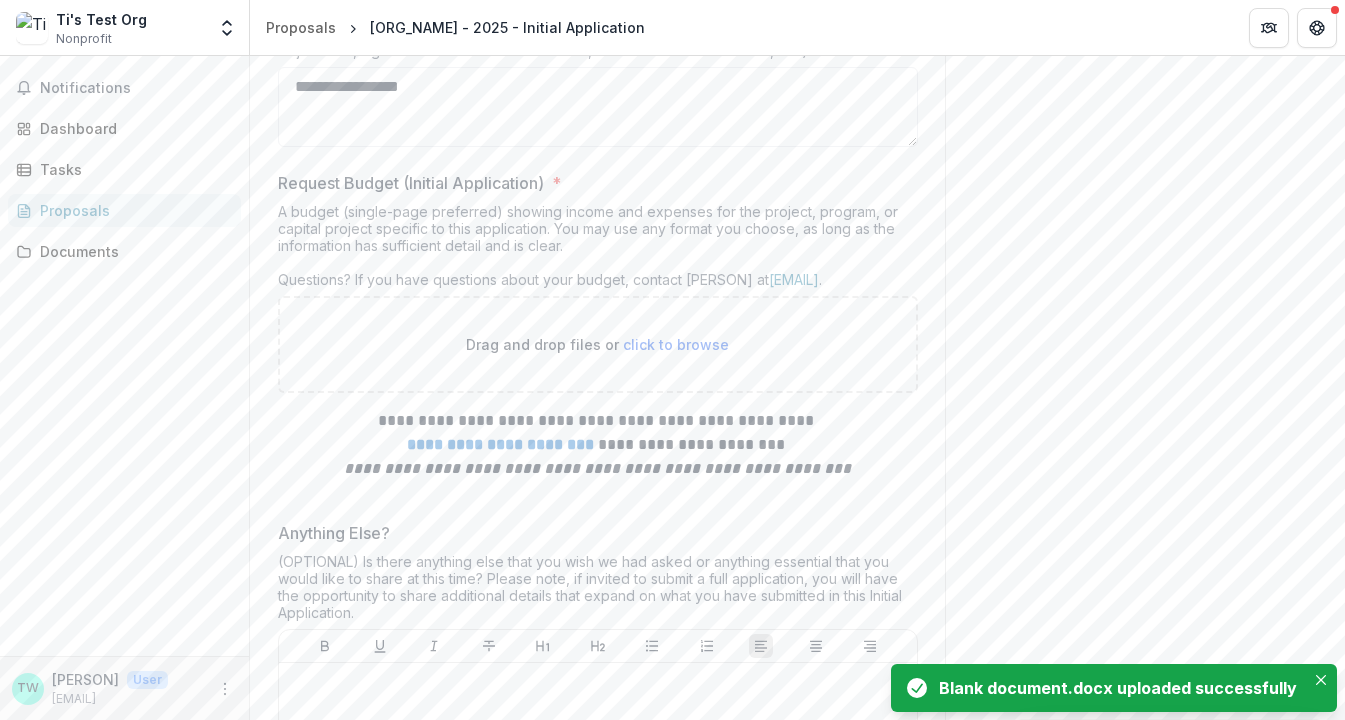 scroll, scrollTop: 6513, scrollLeft: 0, axis: vertical 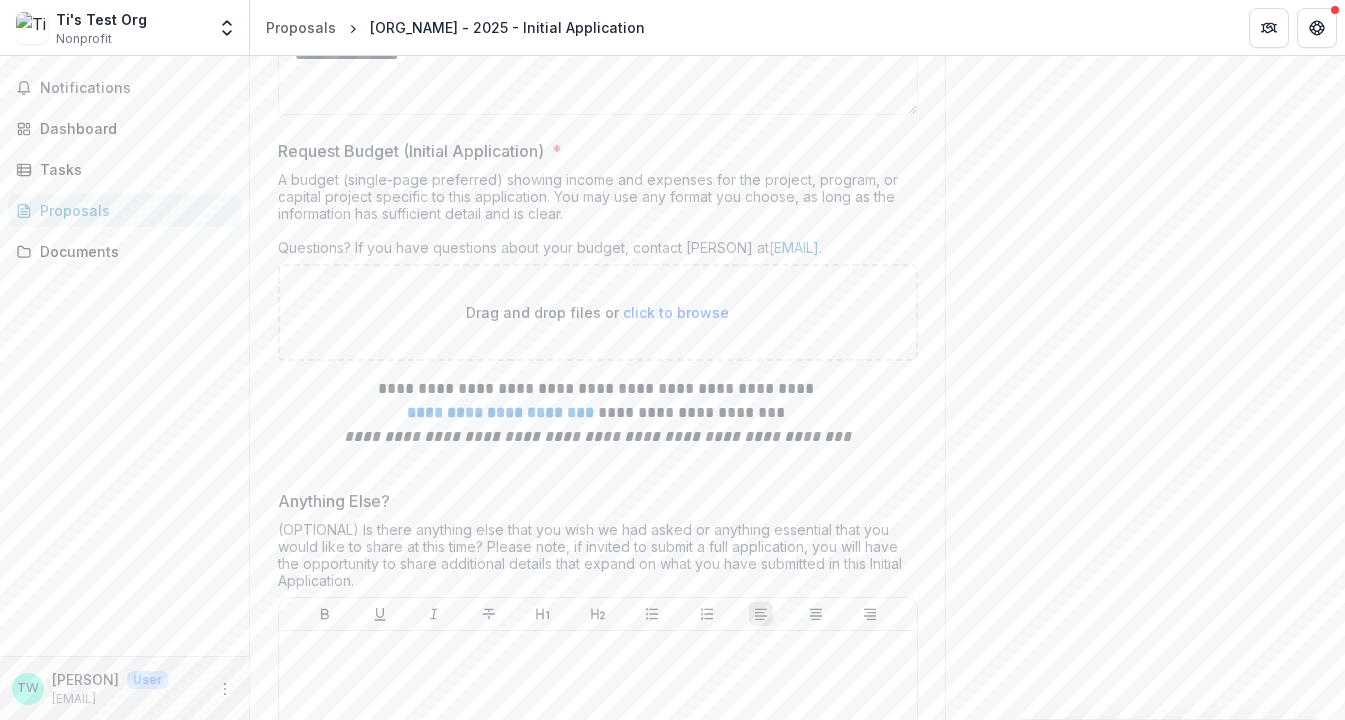type on "**********" 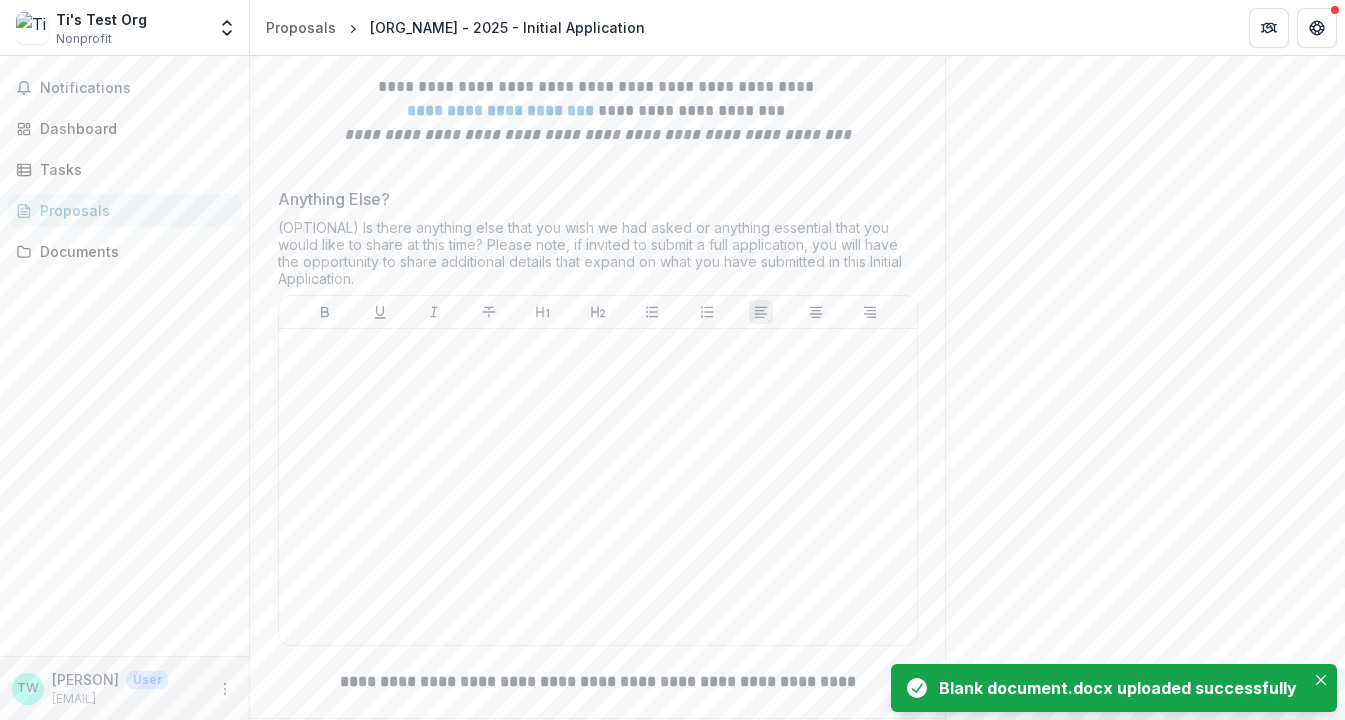 scroll, scrollTop: 7034, scrollLeft: 0, axis: vertical 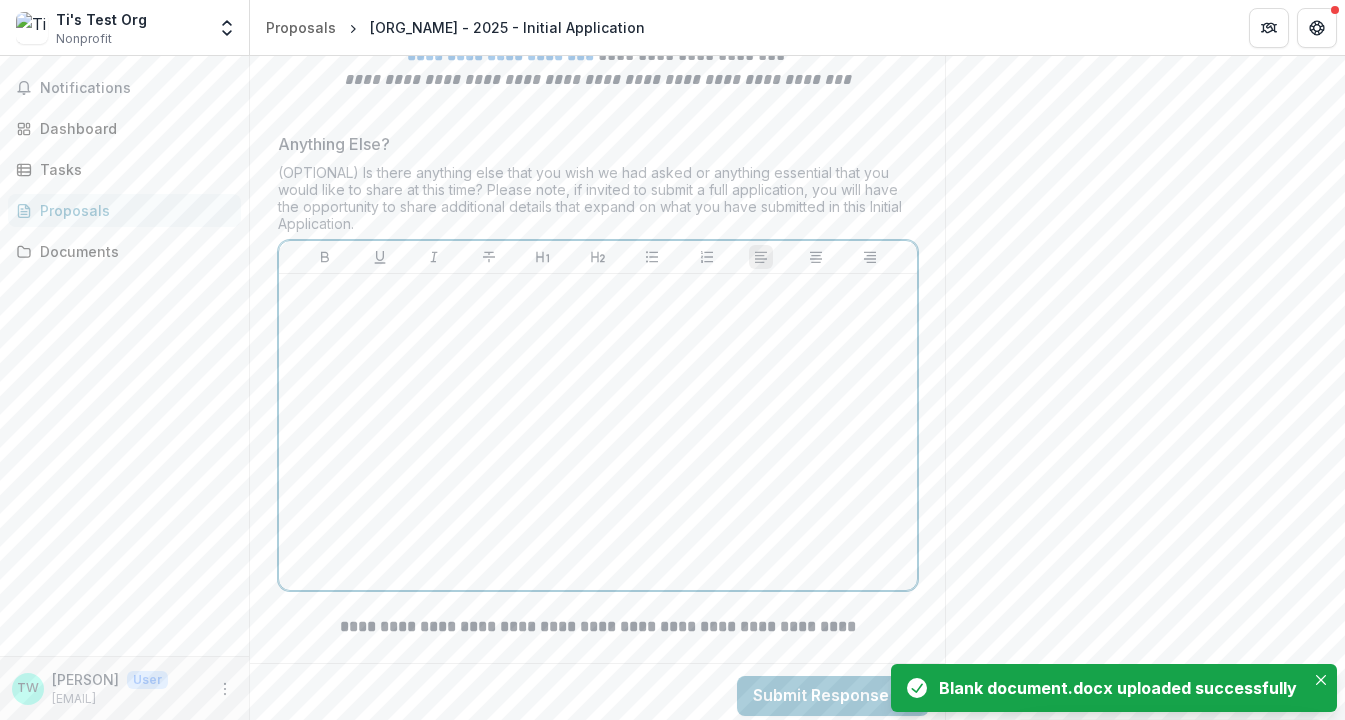 click at bounding box center [598, 432] 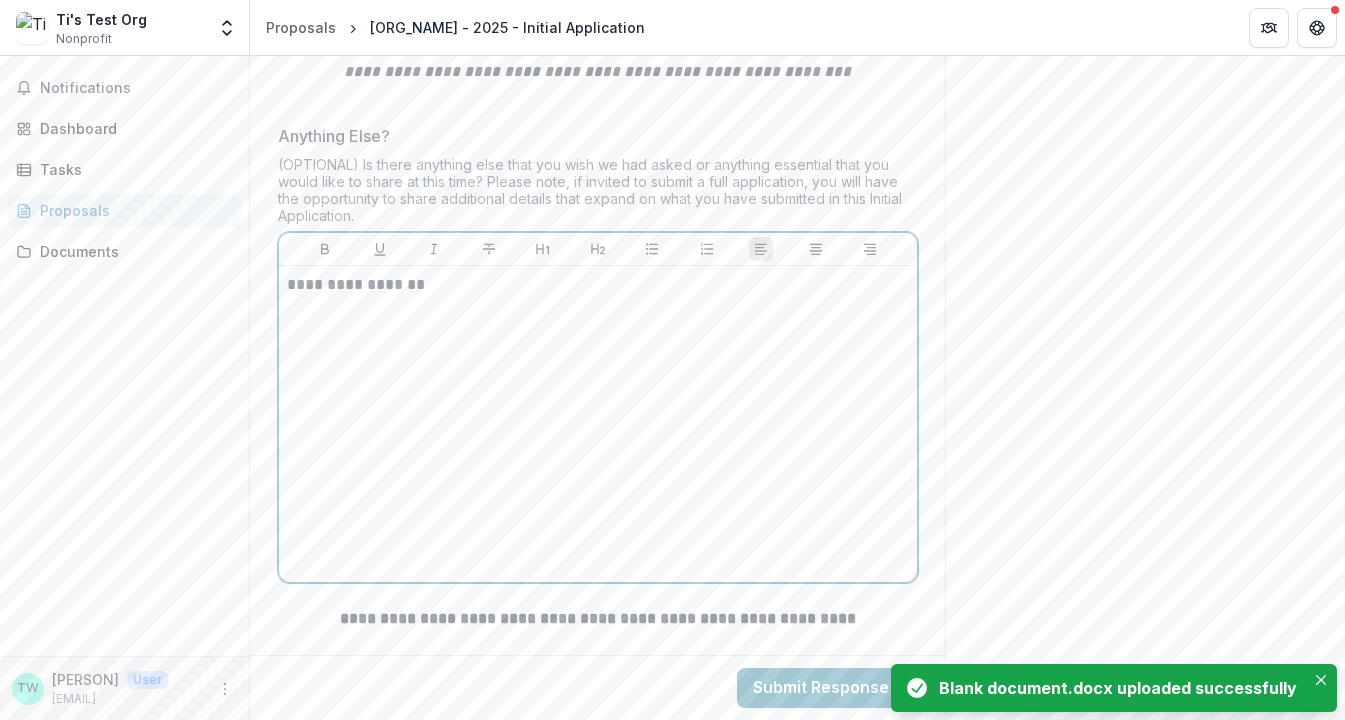scroll, scrollTop: 7070, scrollLeft: 0, axis: vertical 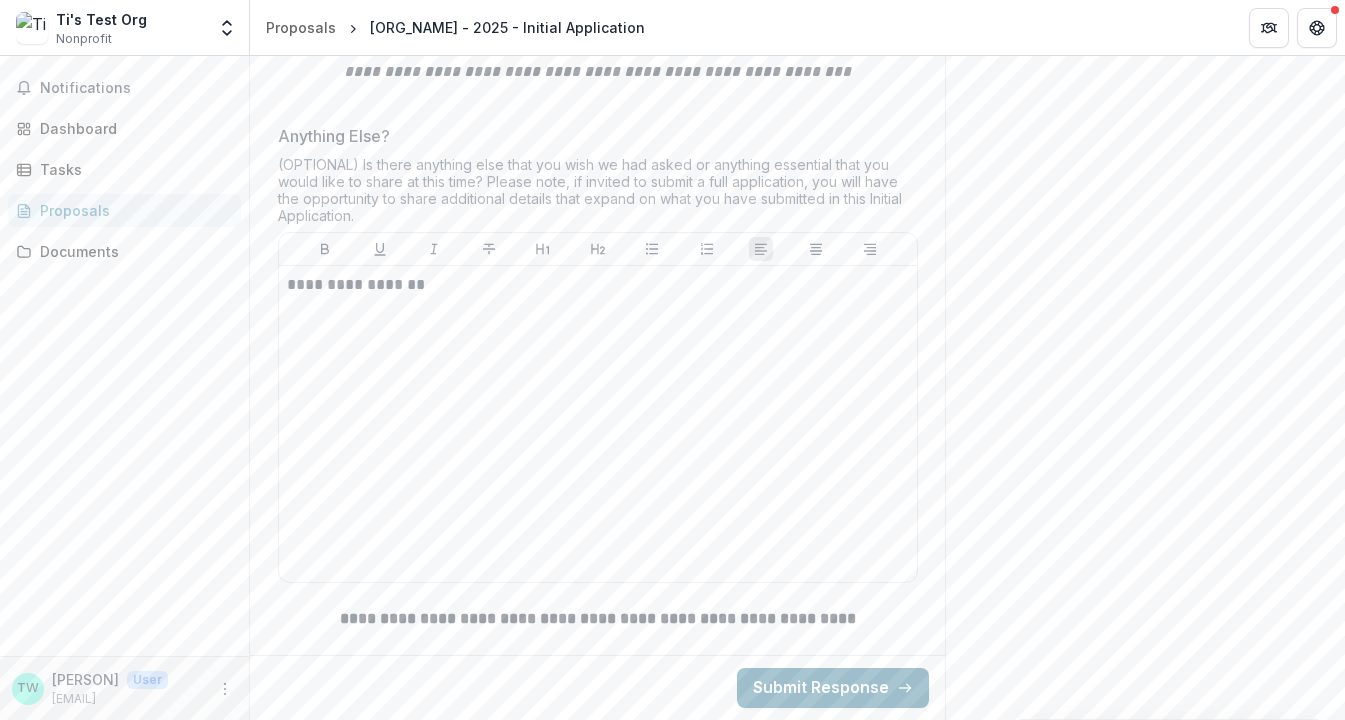 click on "Submit Response" at bounding box center [833, 688] 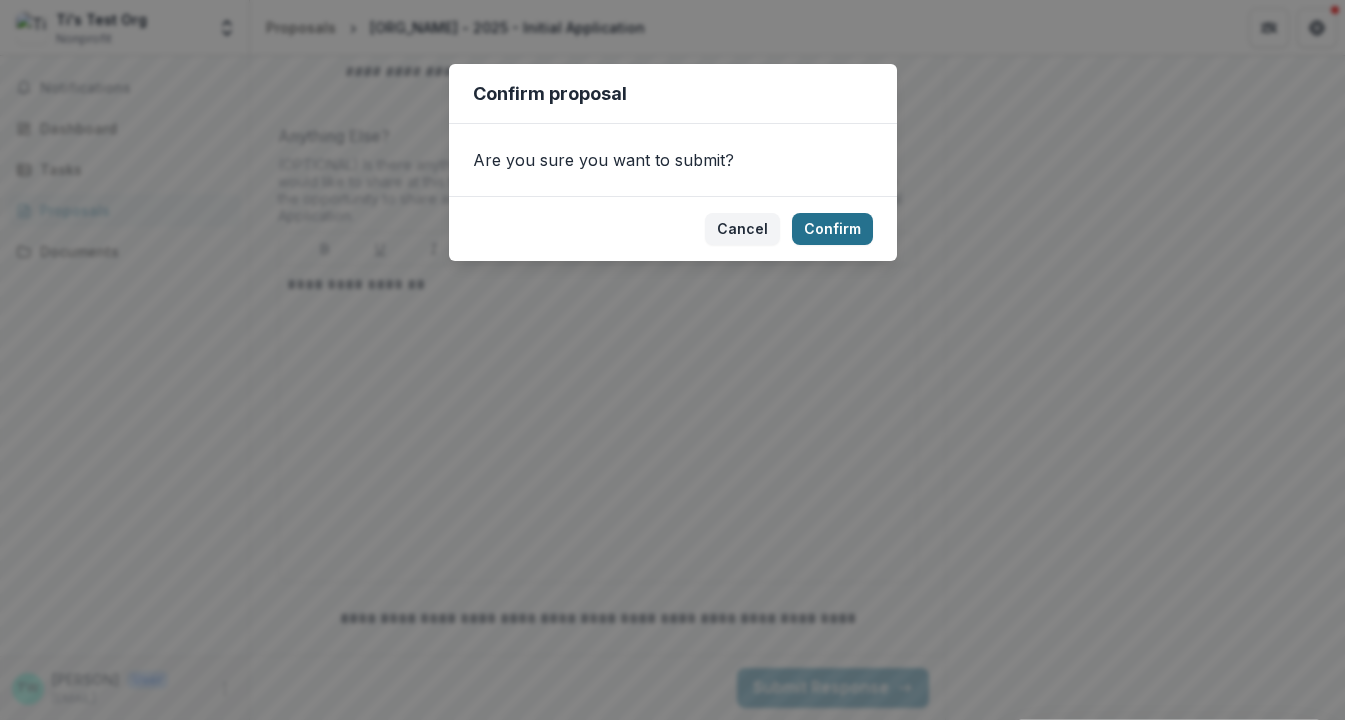 click on "Confirm" at bounding box center [832, 229] 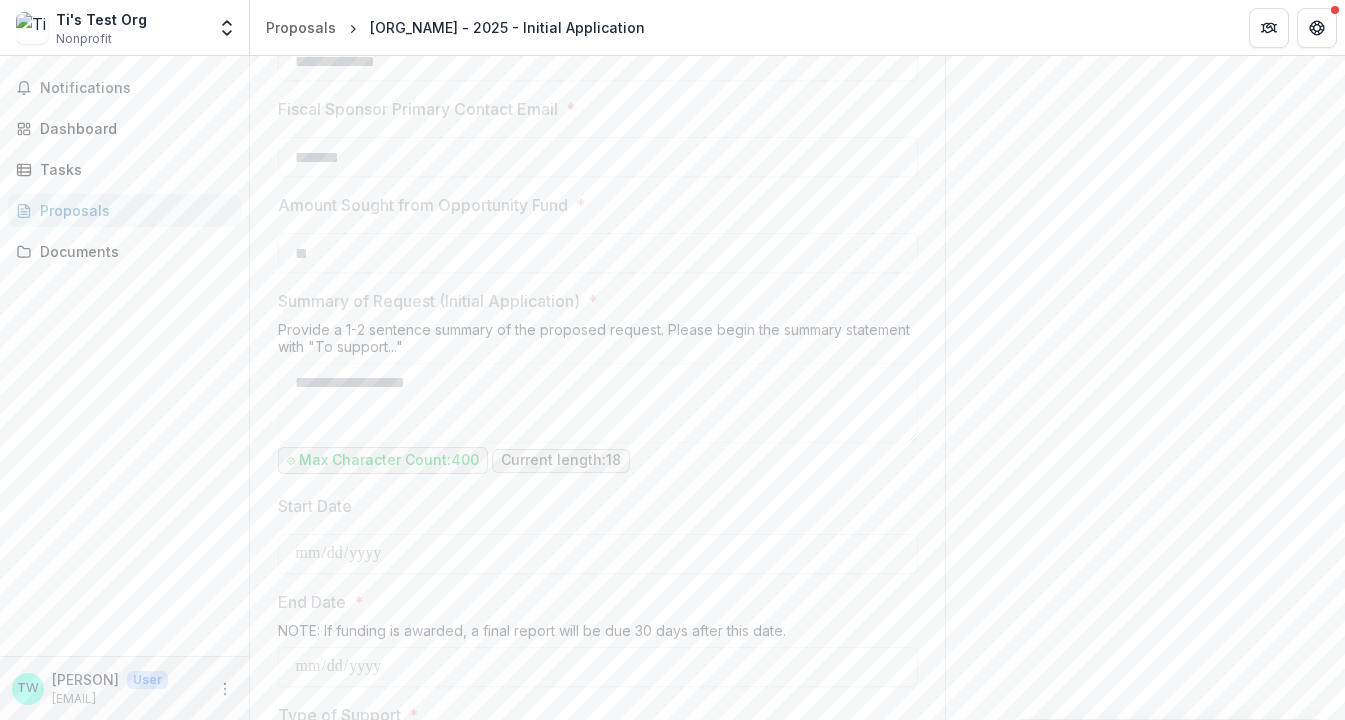 scroll, scrollTop: 891, scrollLeft: 0, axis: vertical 